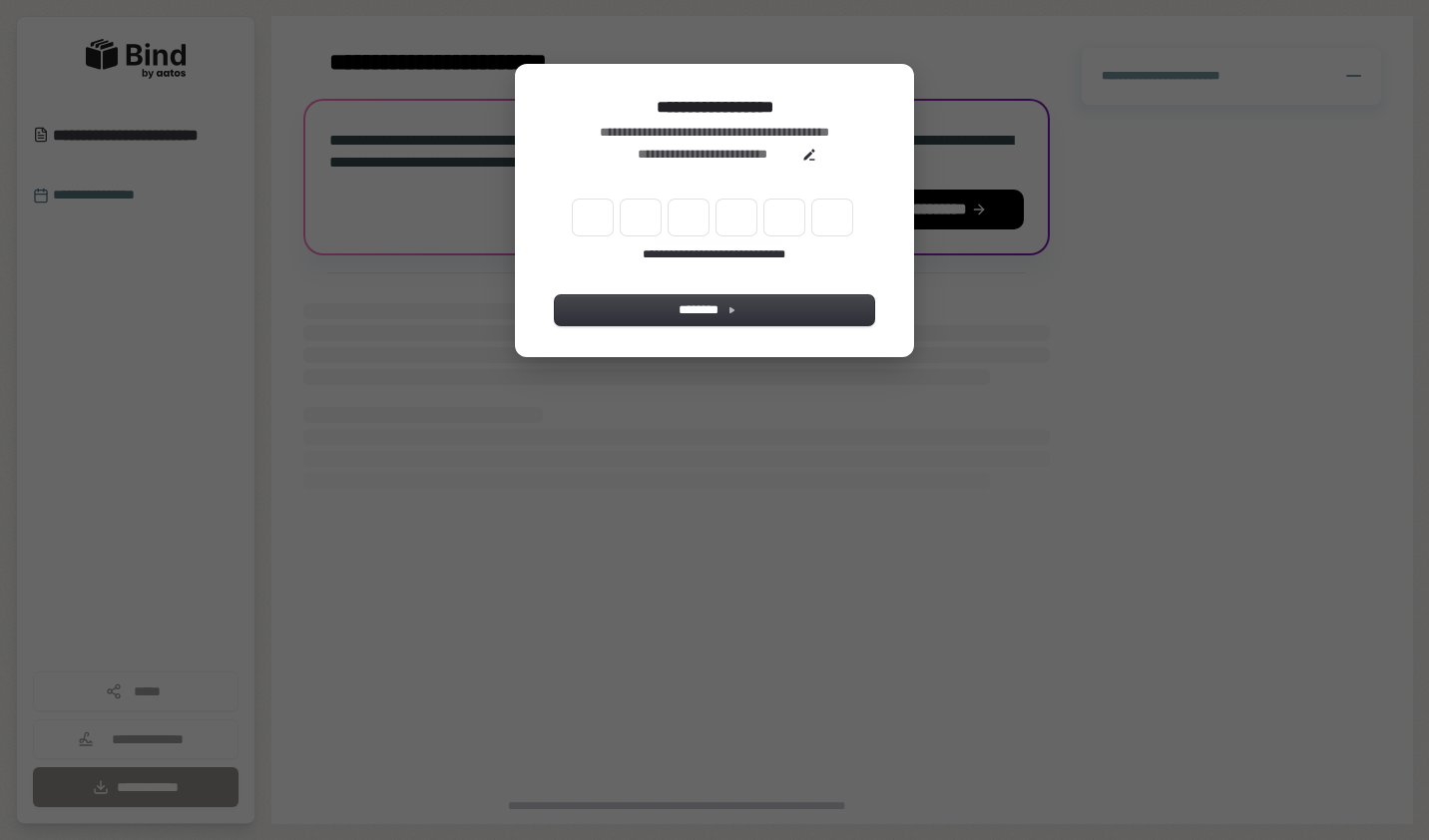 scroll, scrollTop: 0, scrollLeft: 0, axis: both 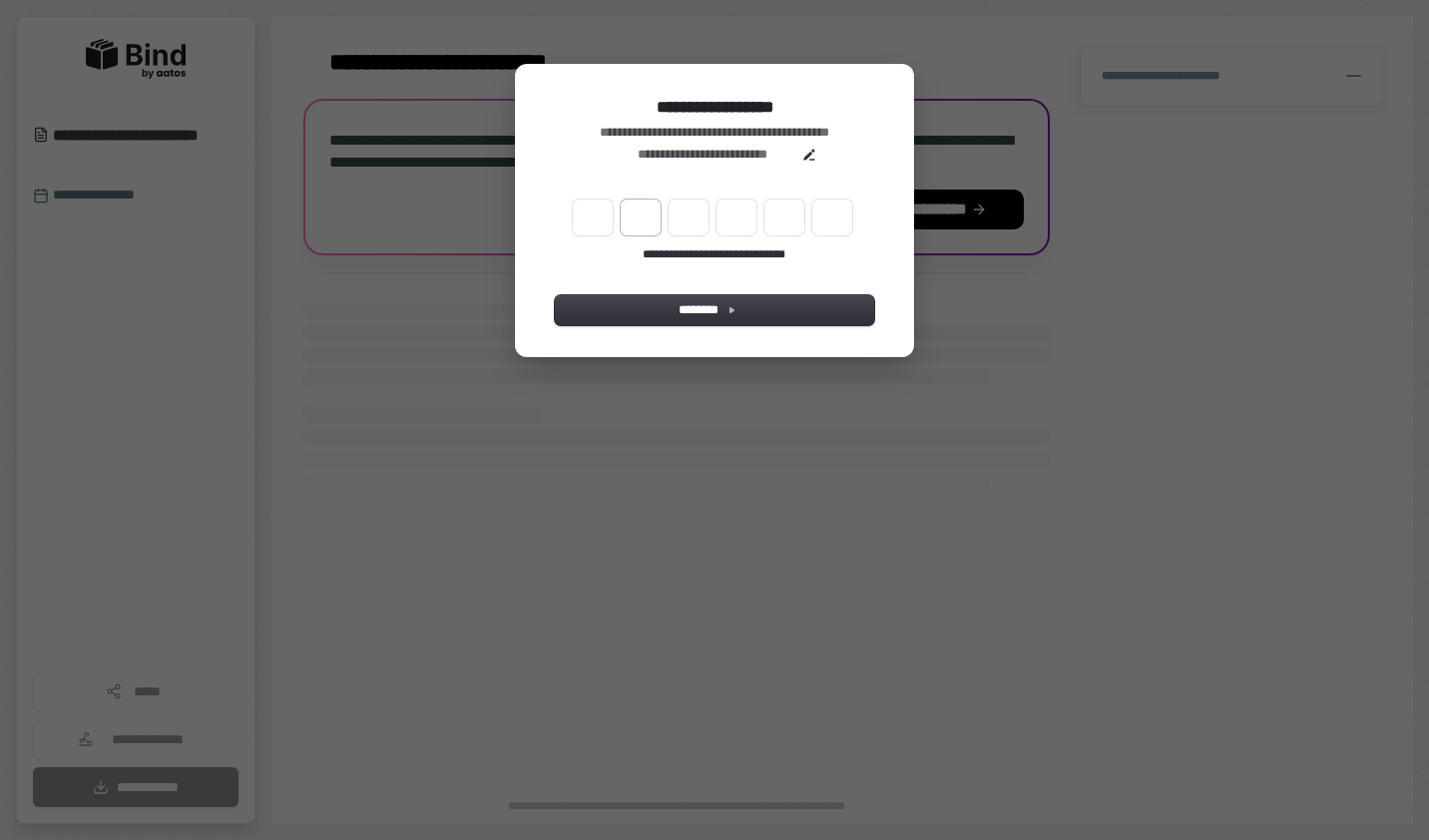 type on "******" 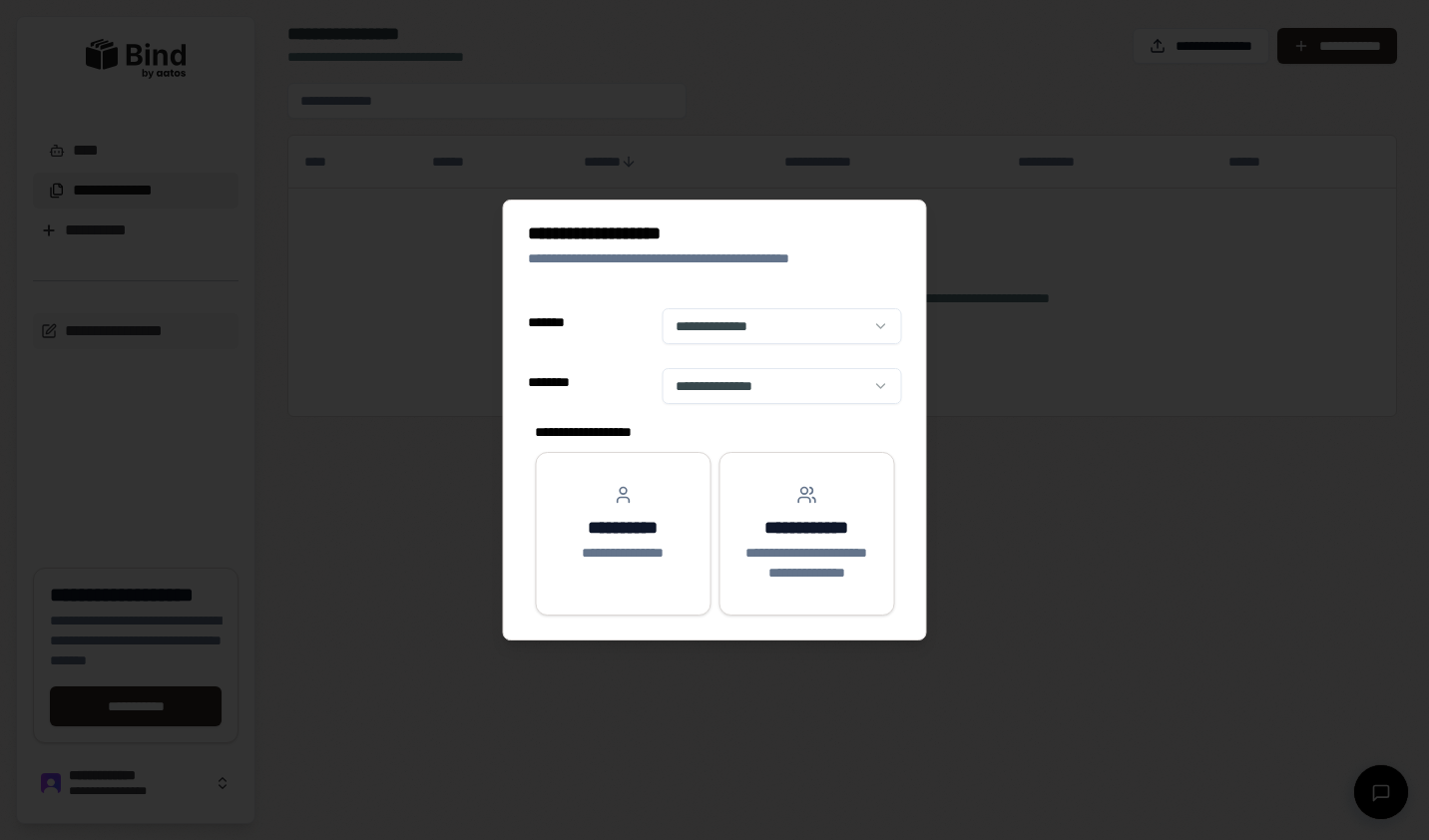 select on "**" 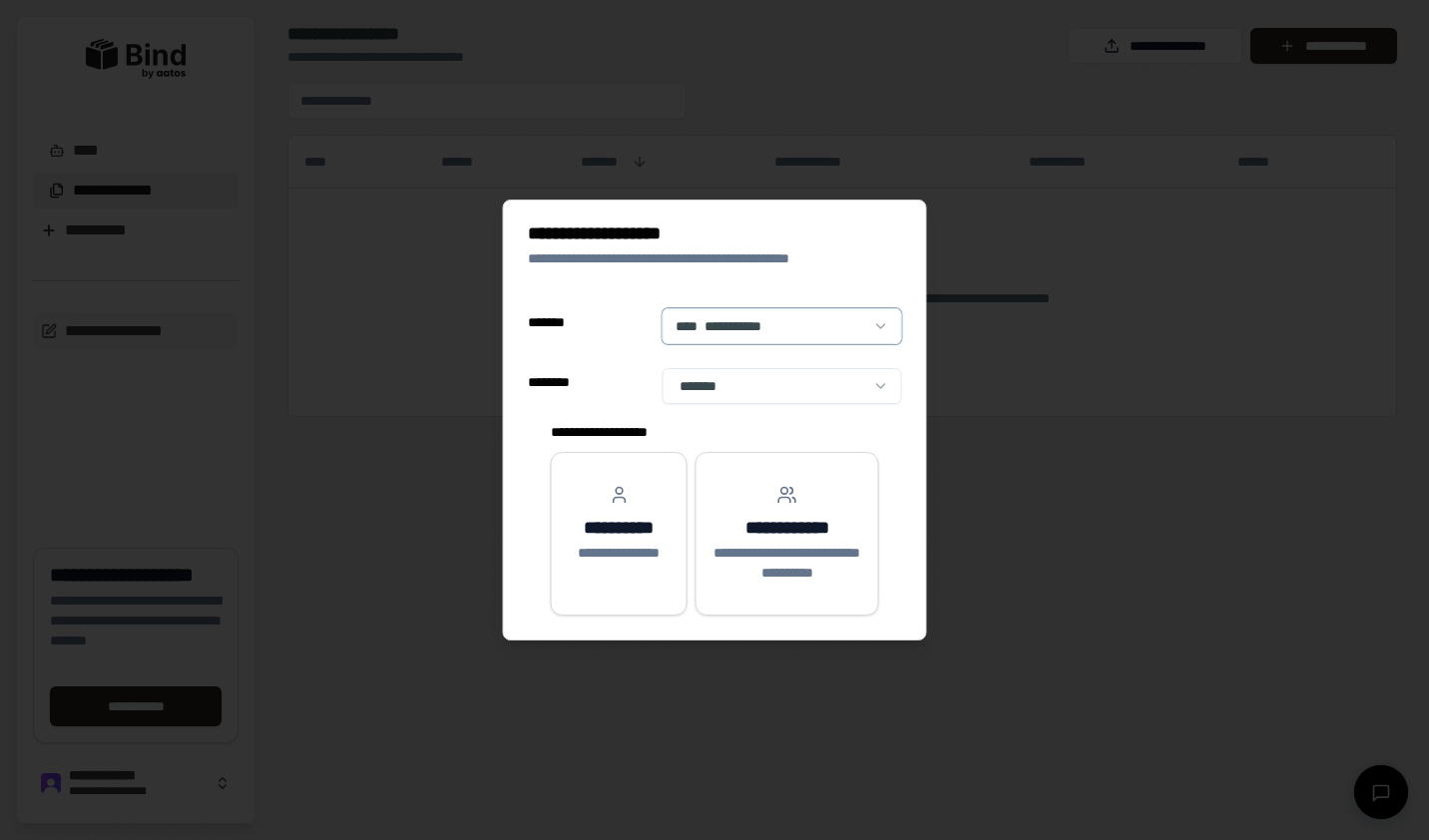scroll, scrollTop: 0, scrollLeft: 0, axis: both 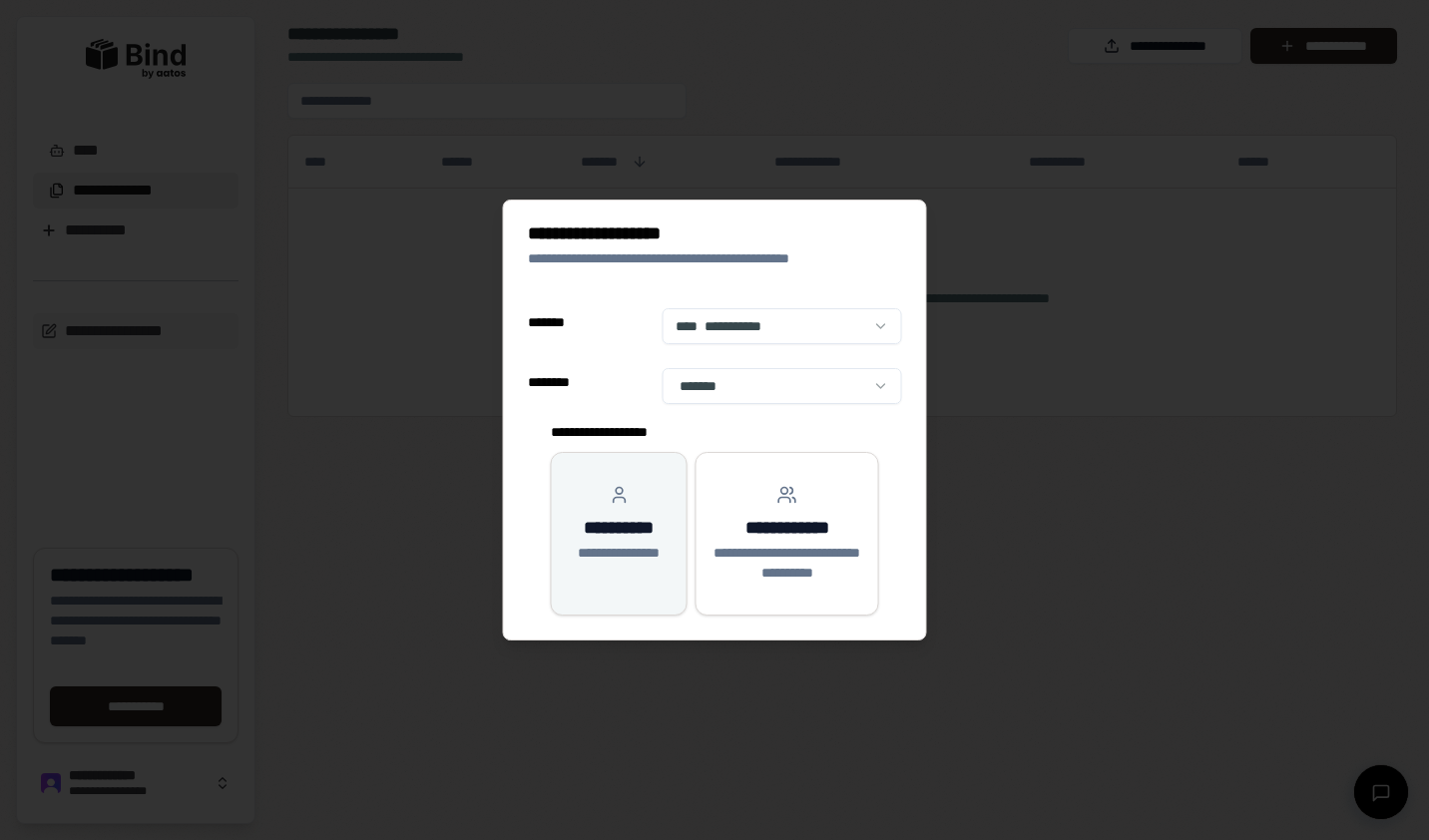 click on "**********" at bounding box center (619, 553) 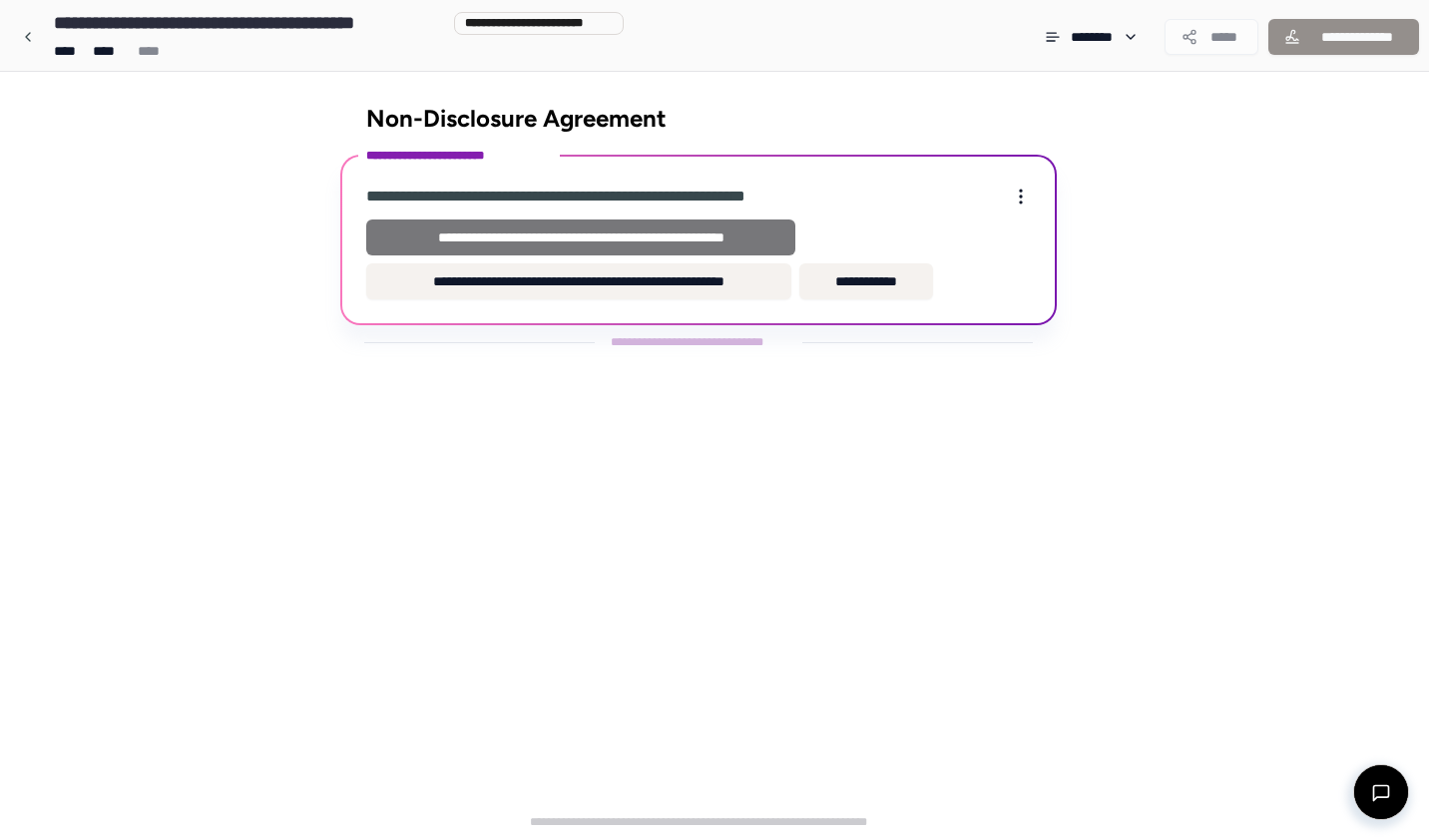click on "**********" at bounding box center (581, 237) 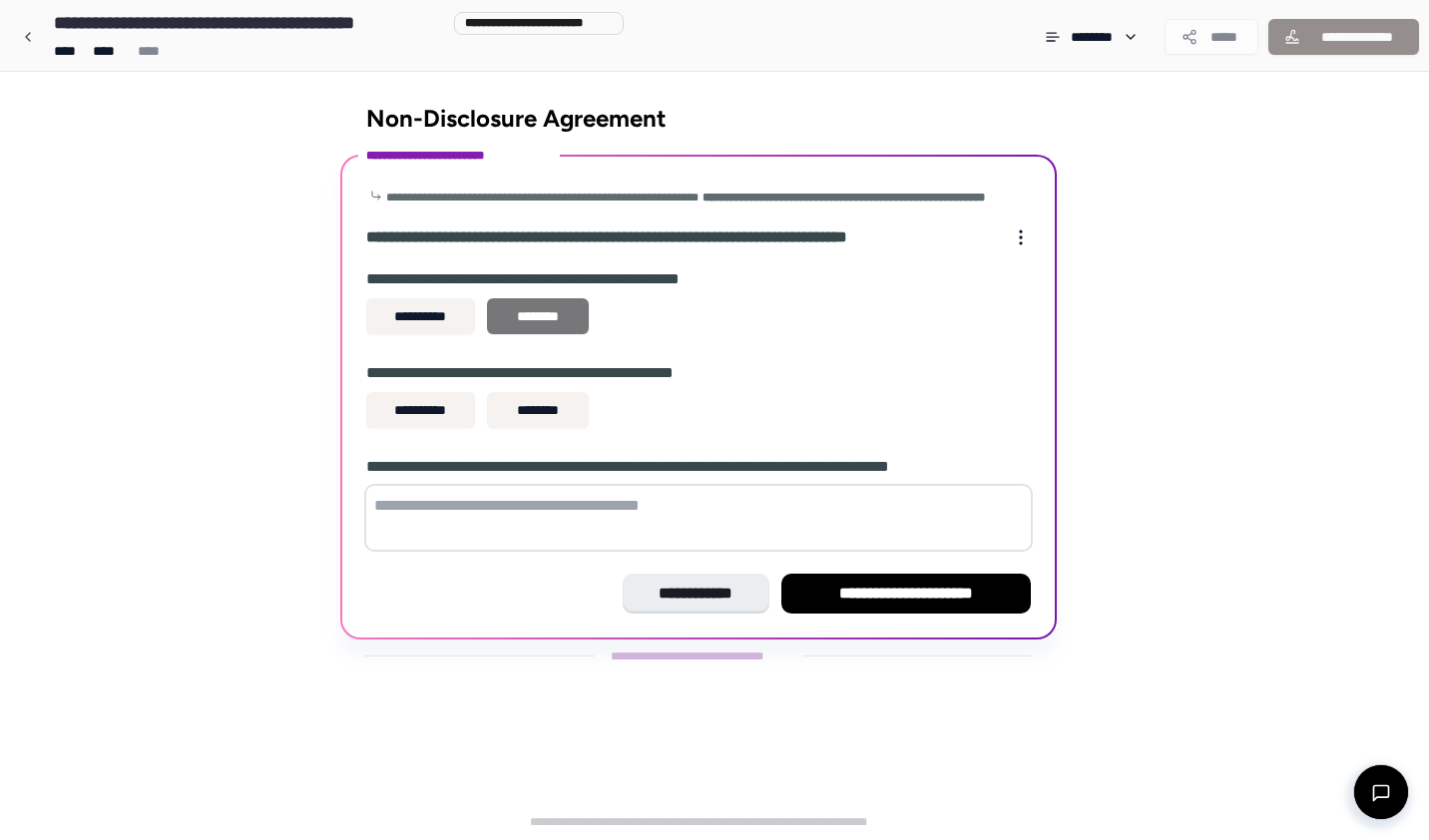 click on "********" at bounding box center (538, 316) 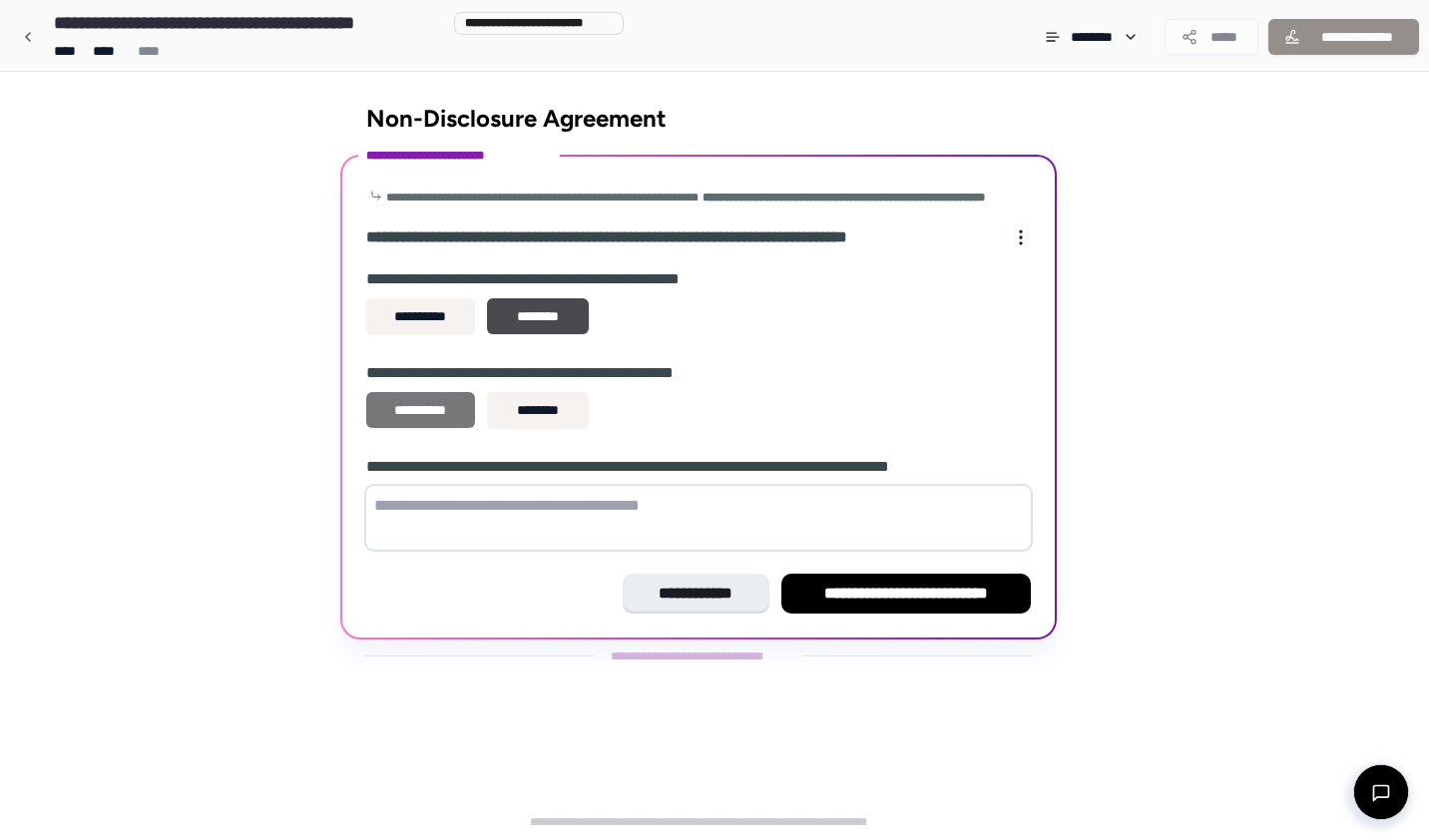click on "**********" at bounding box center (420, 410) 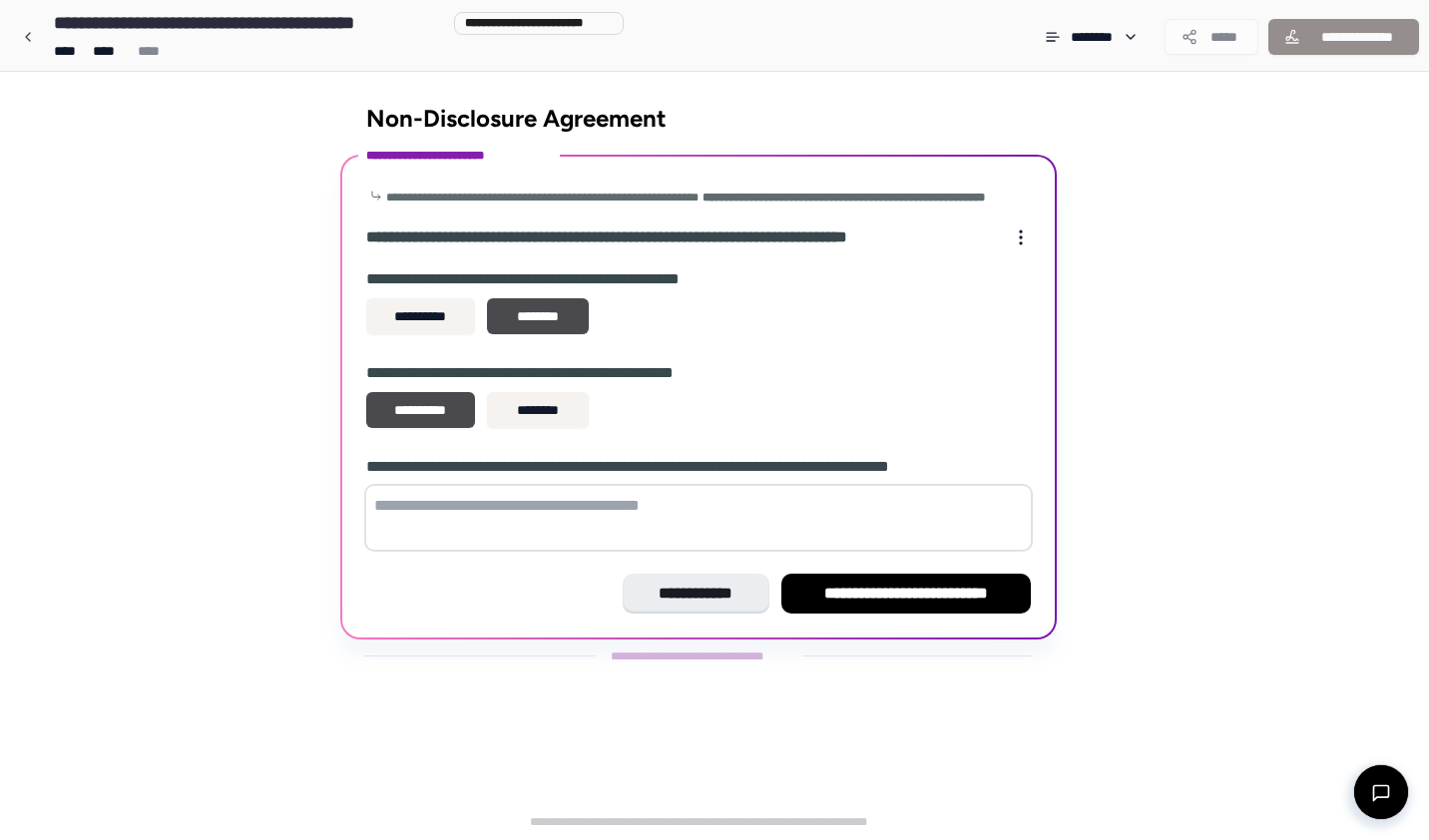 click at bounding box center [699, 518] 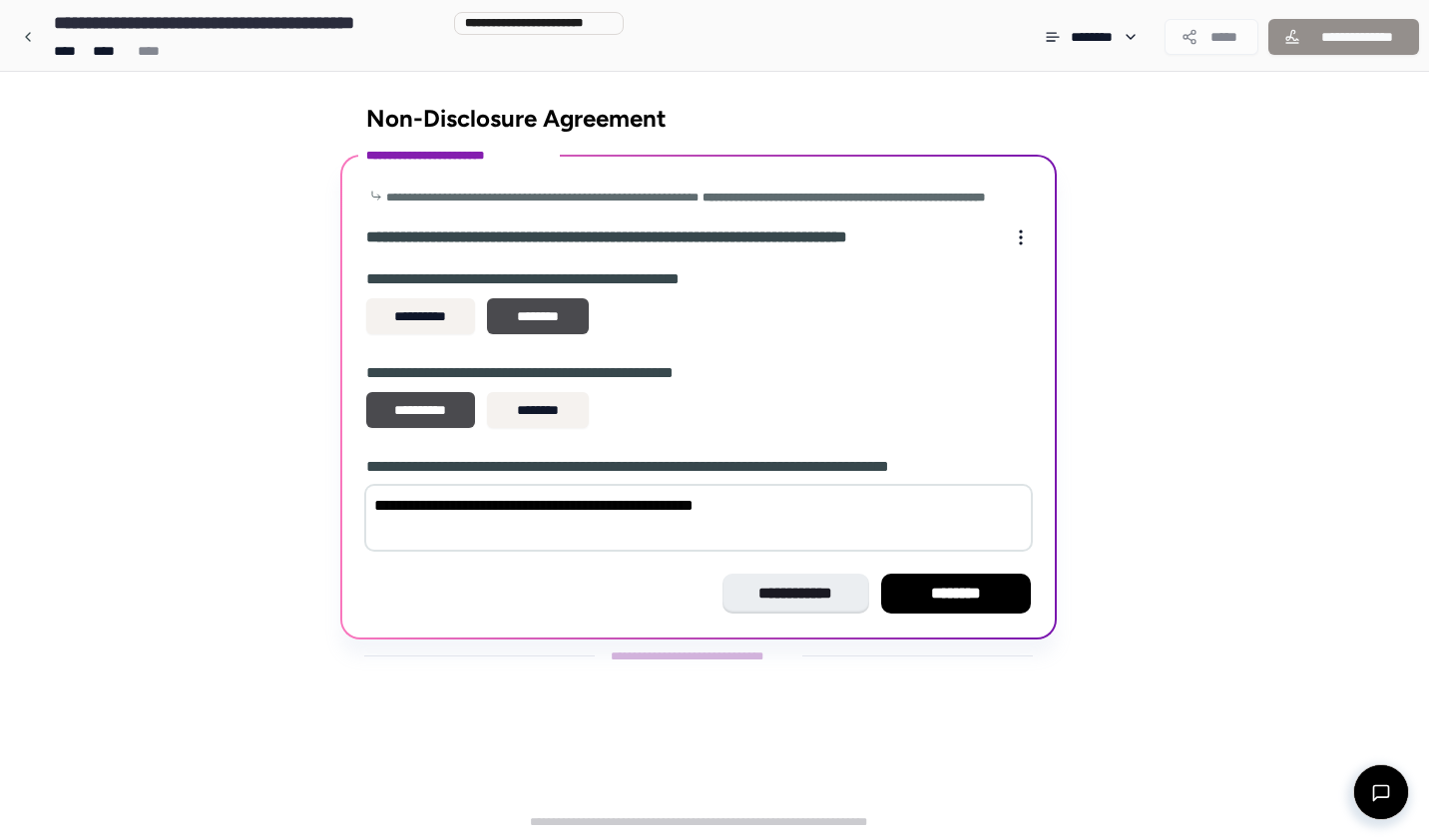 type on "**********" 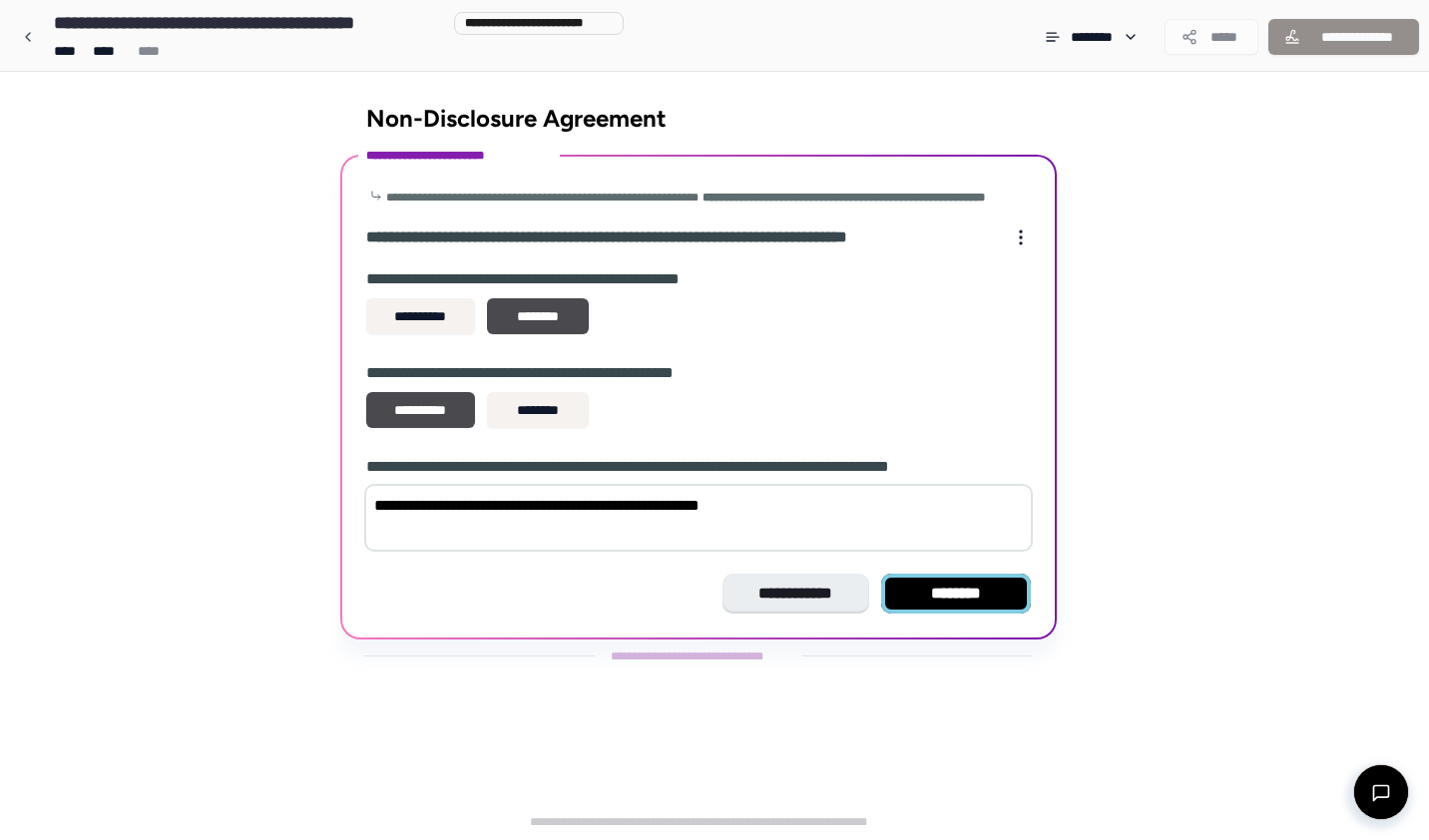click on "********" at bounding box center [956, 594] 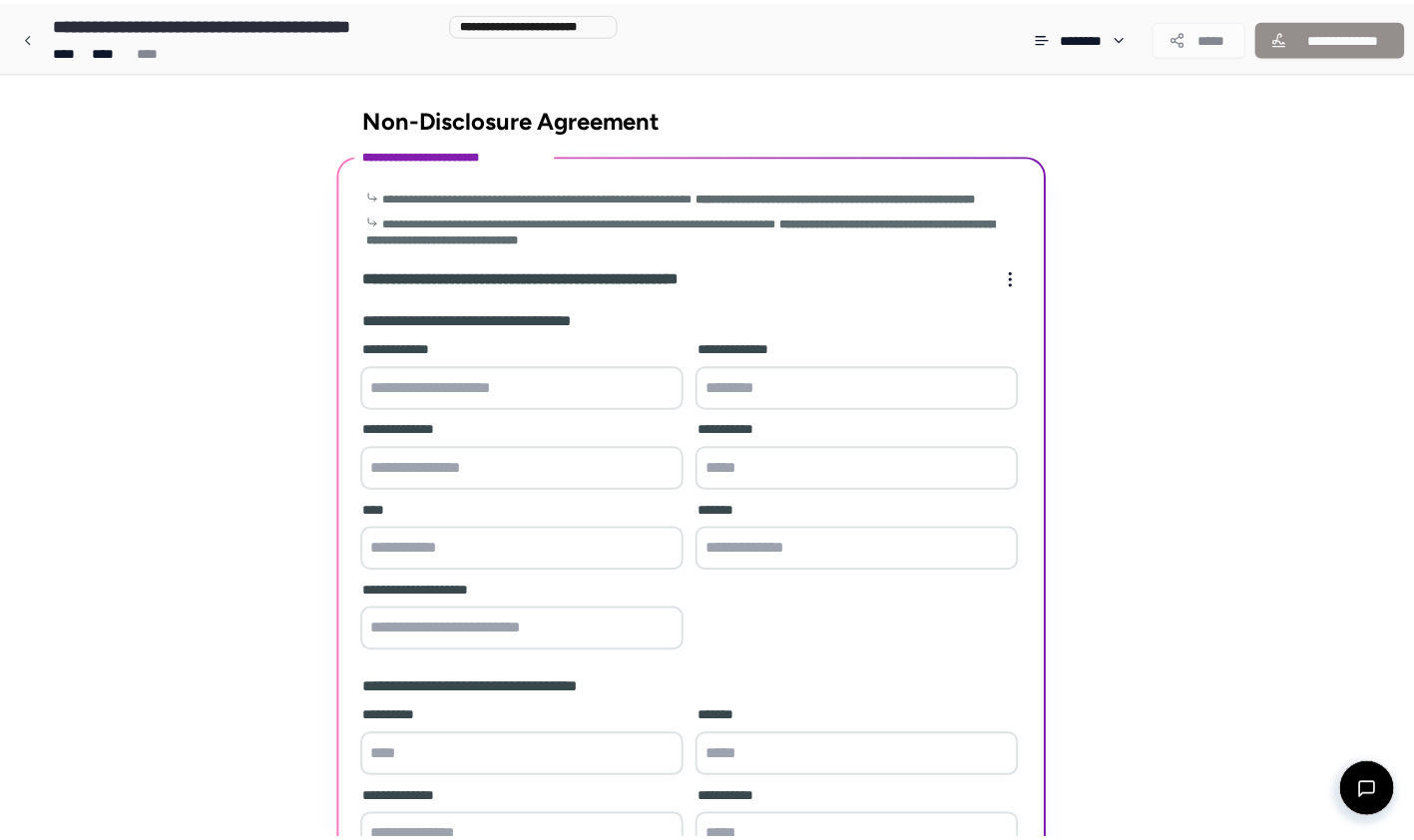 scroll, scrollTop: 283, scrollLeft: 0, axis: vertical 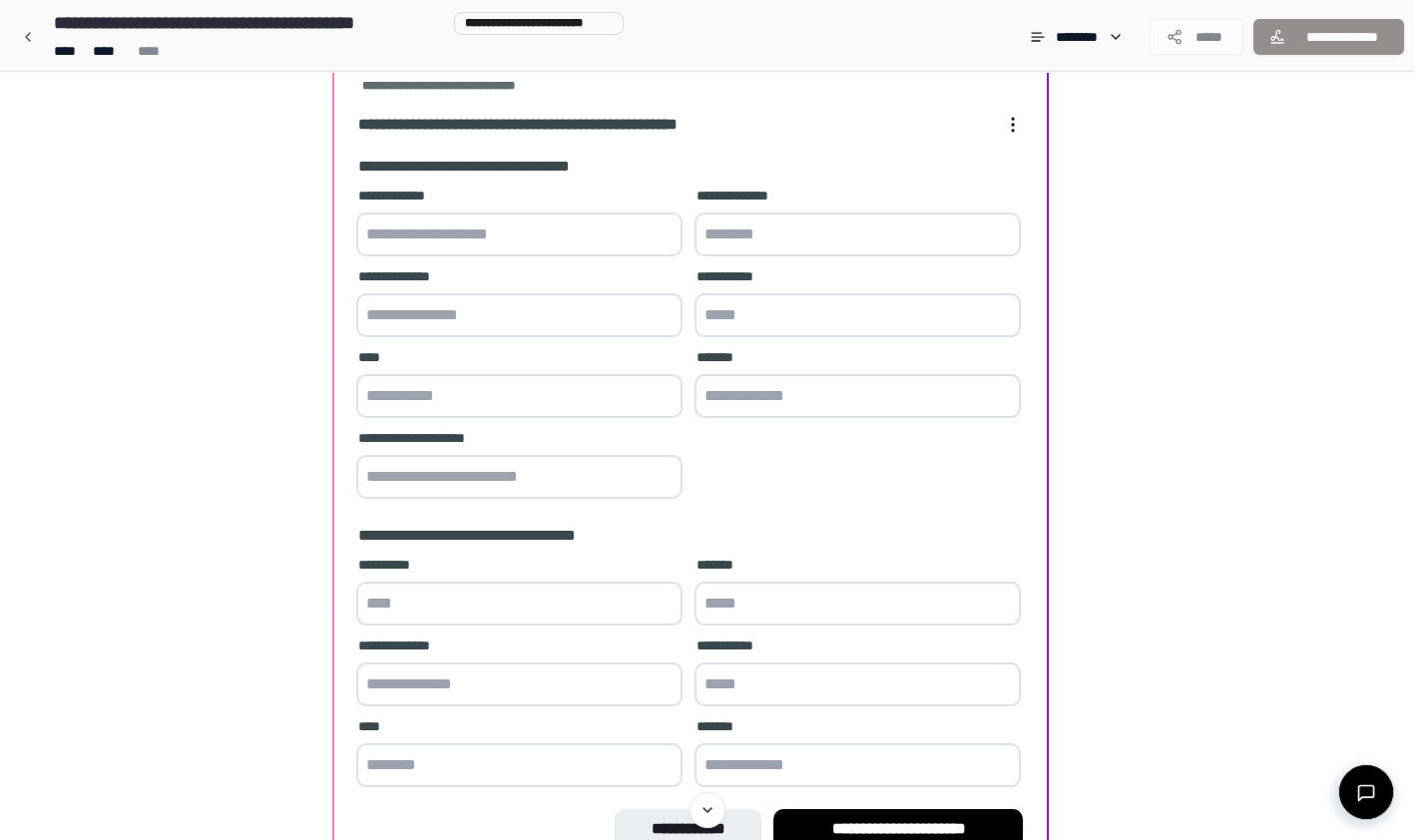 click at bounding box center (519, 234) 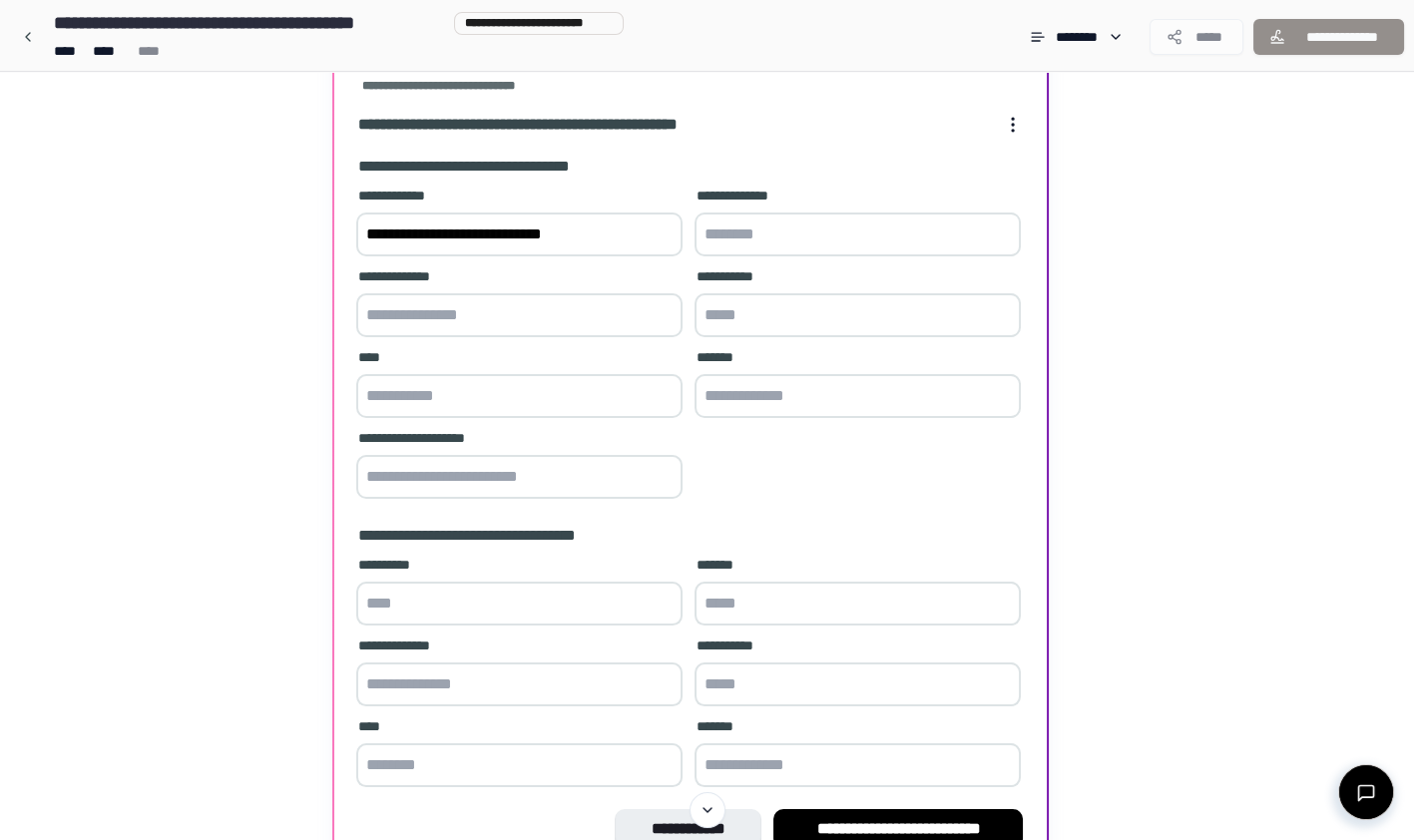 type on "**********" 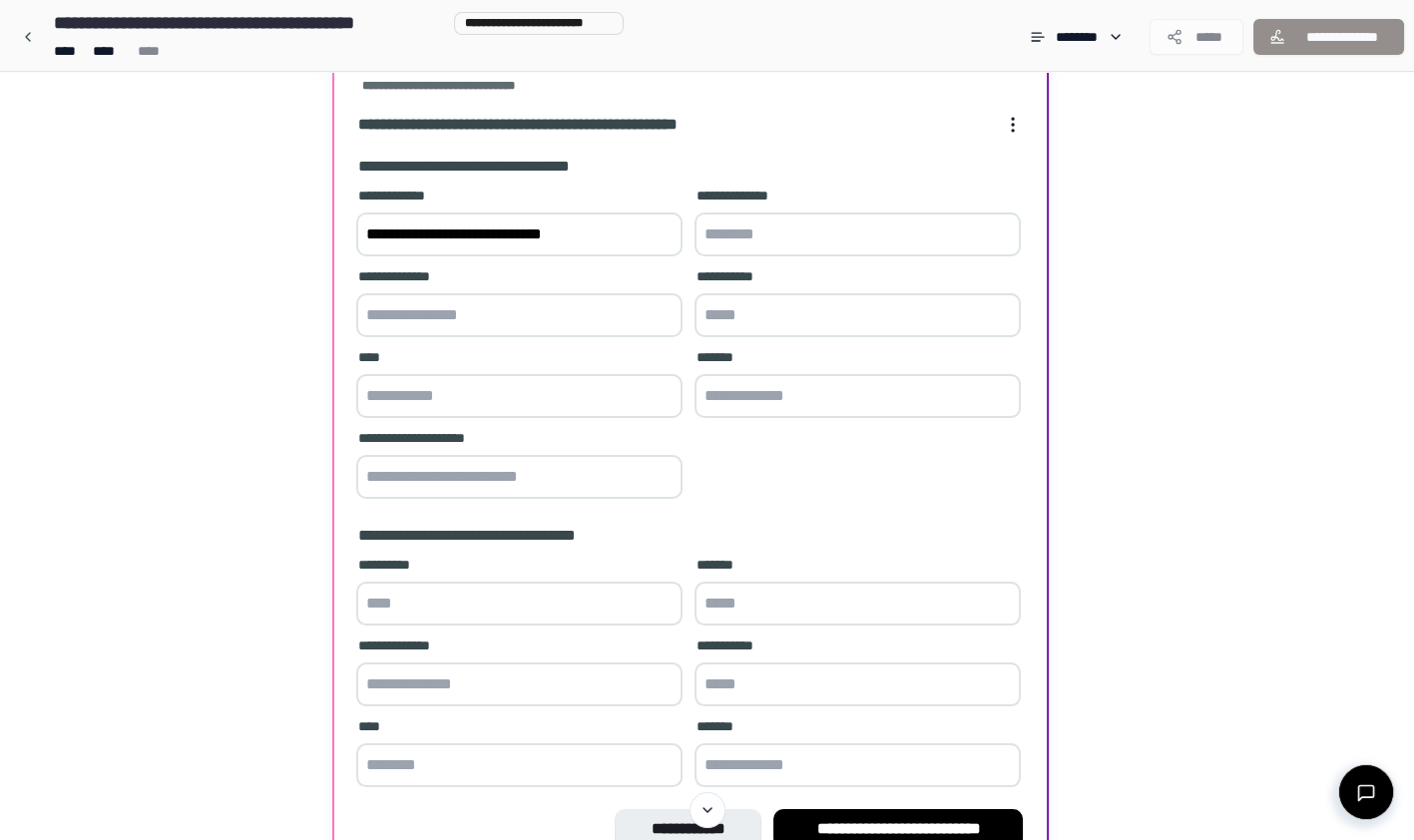 click at bounding box center (519, 315) 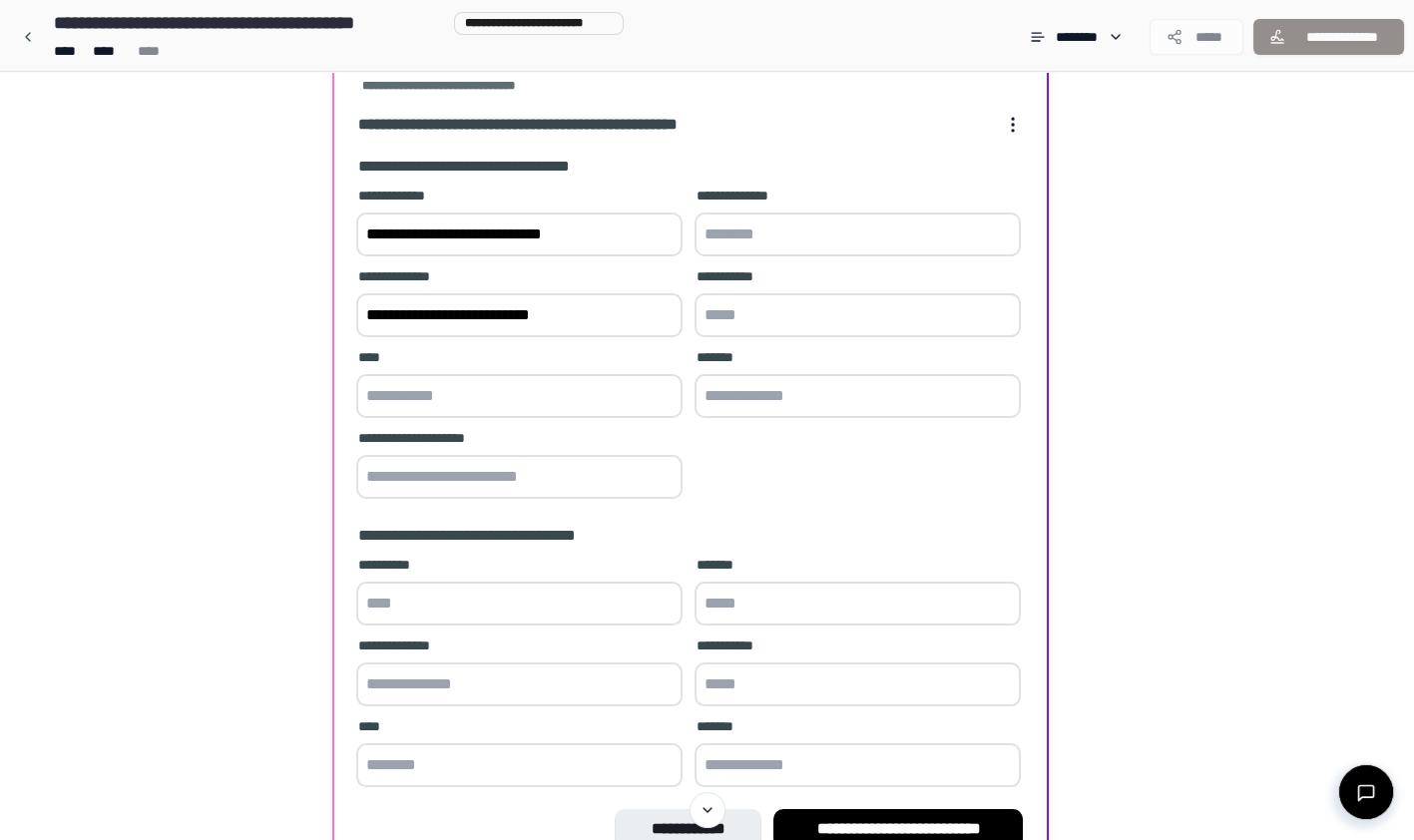 click at bounding box center [519, 396] 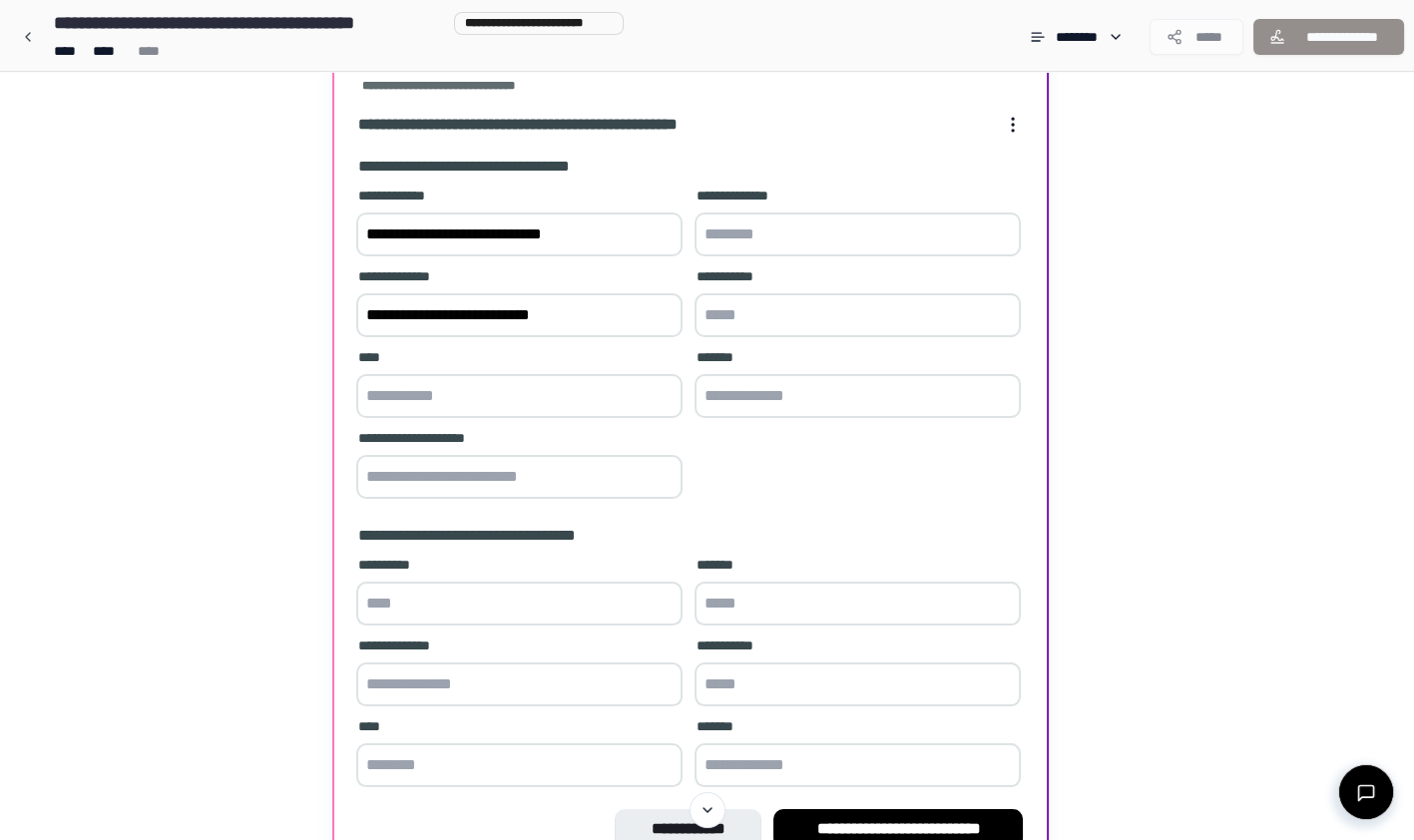 click on "**********" at bounding box center [519, 315] 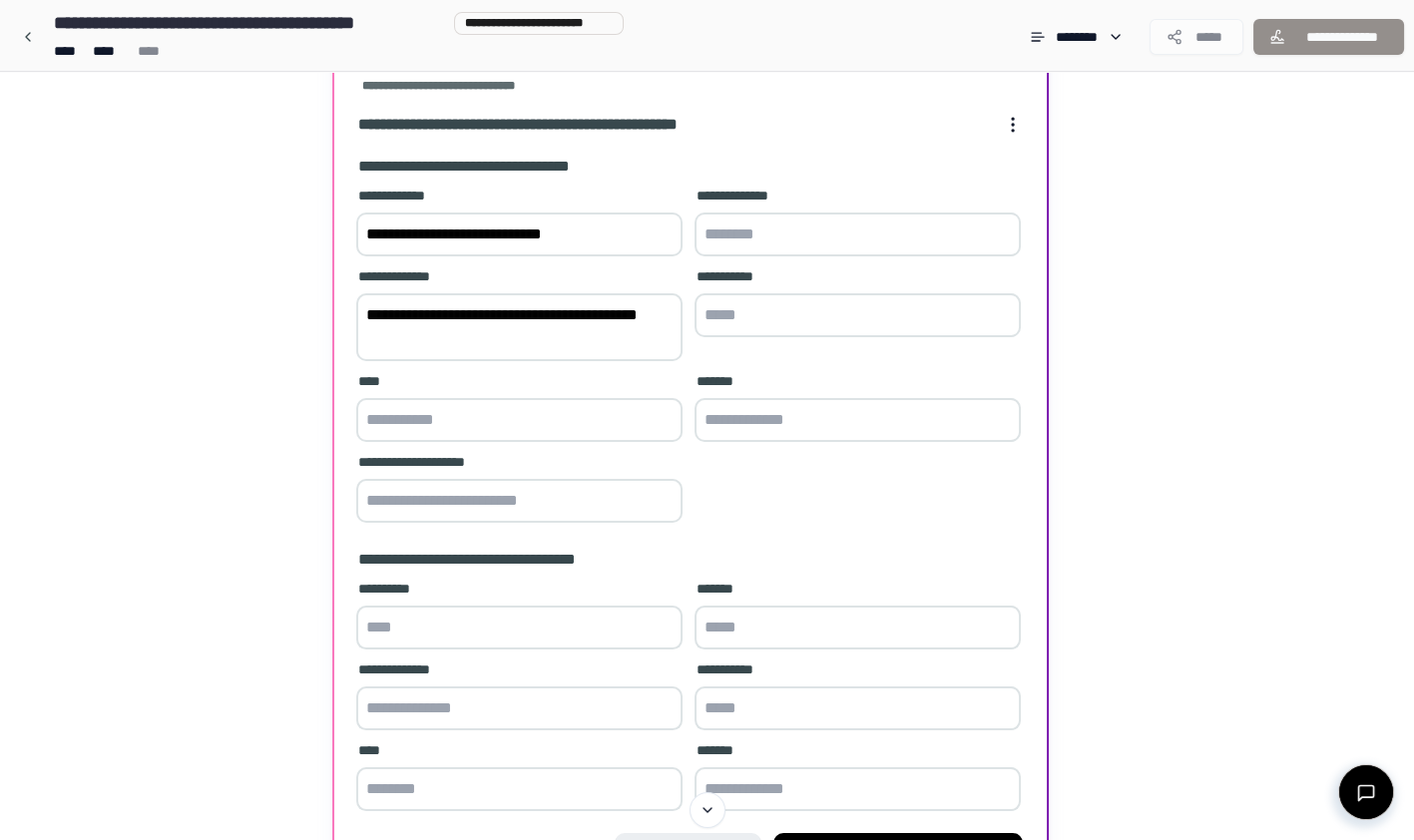 type on "**********" 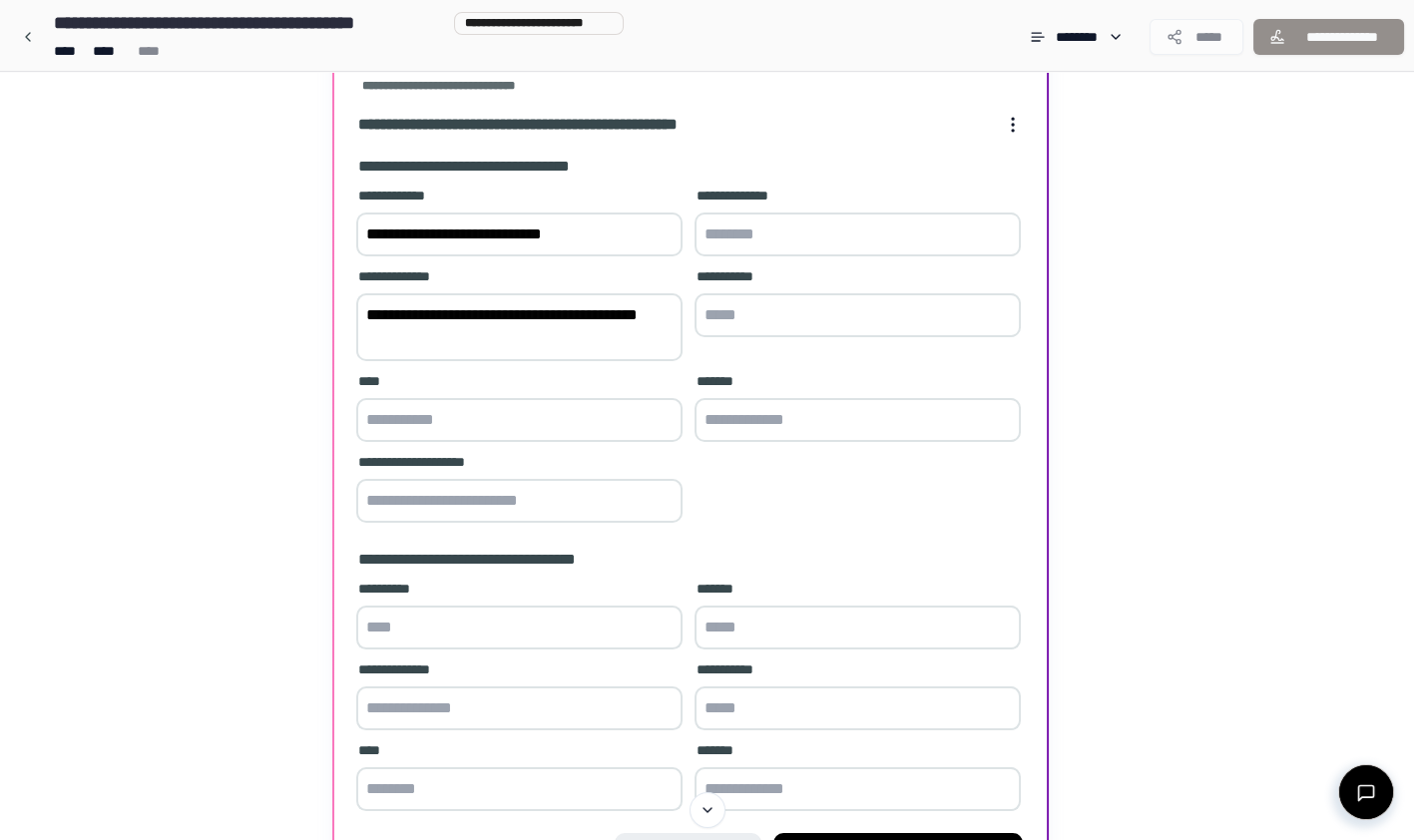 click at bounding box center (519, 420) 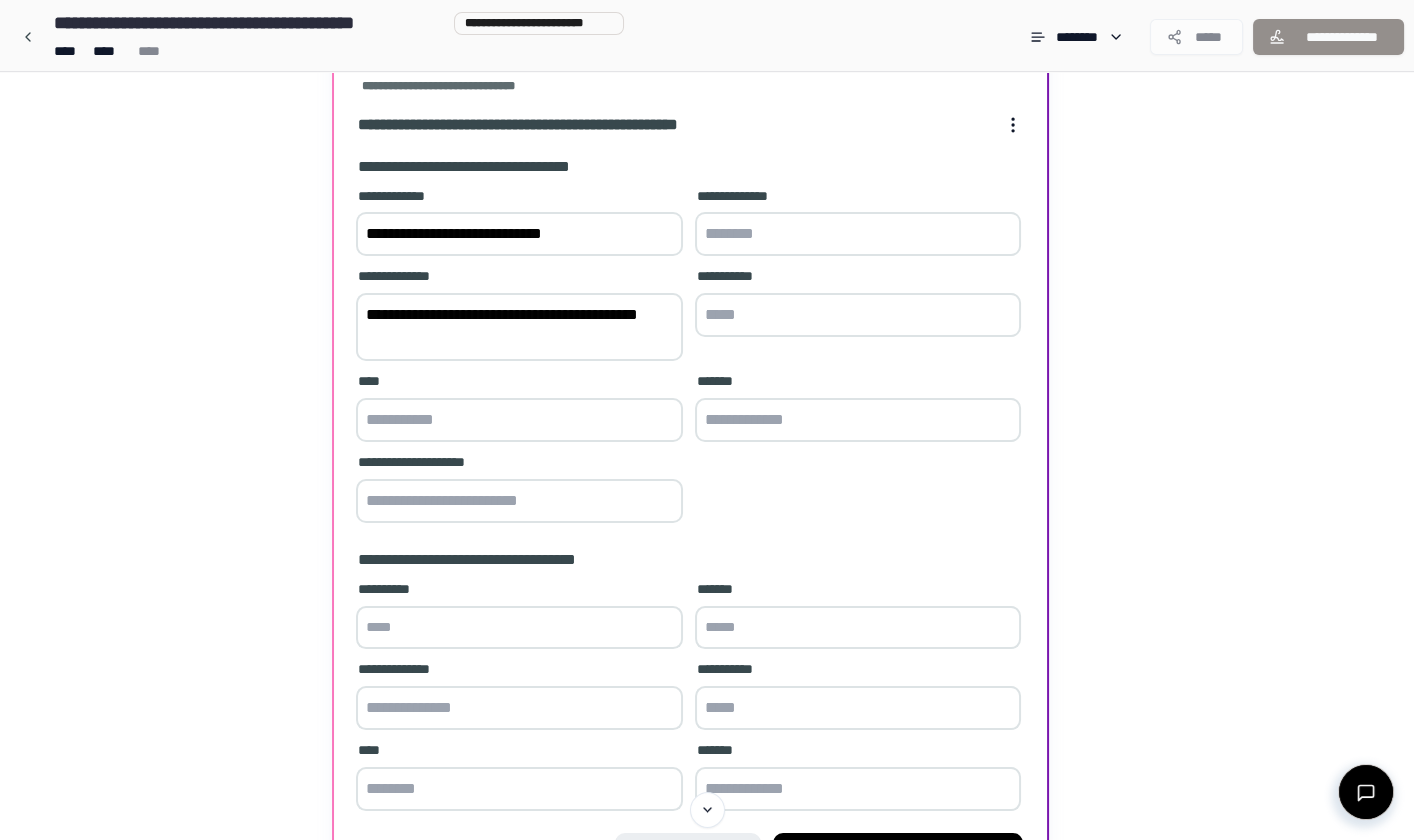 type on "*" 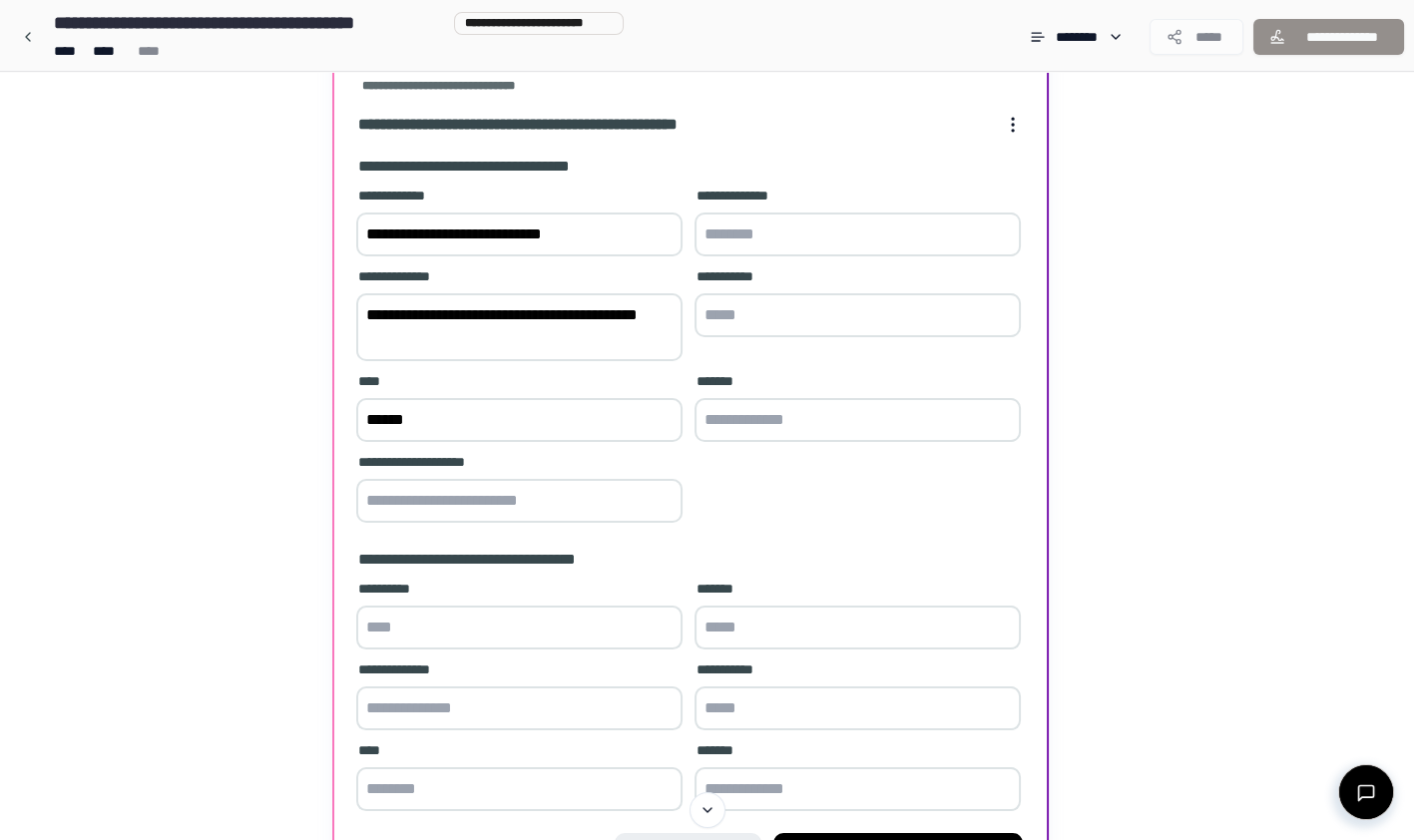 type on "******" 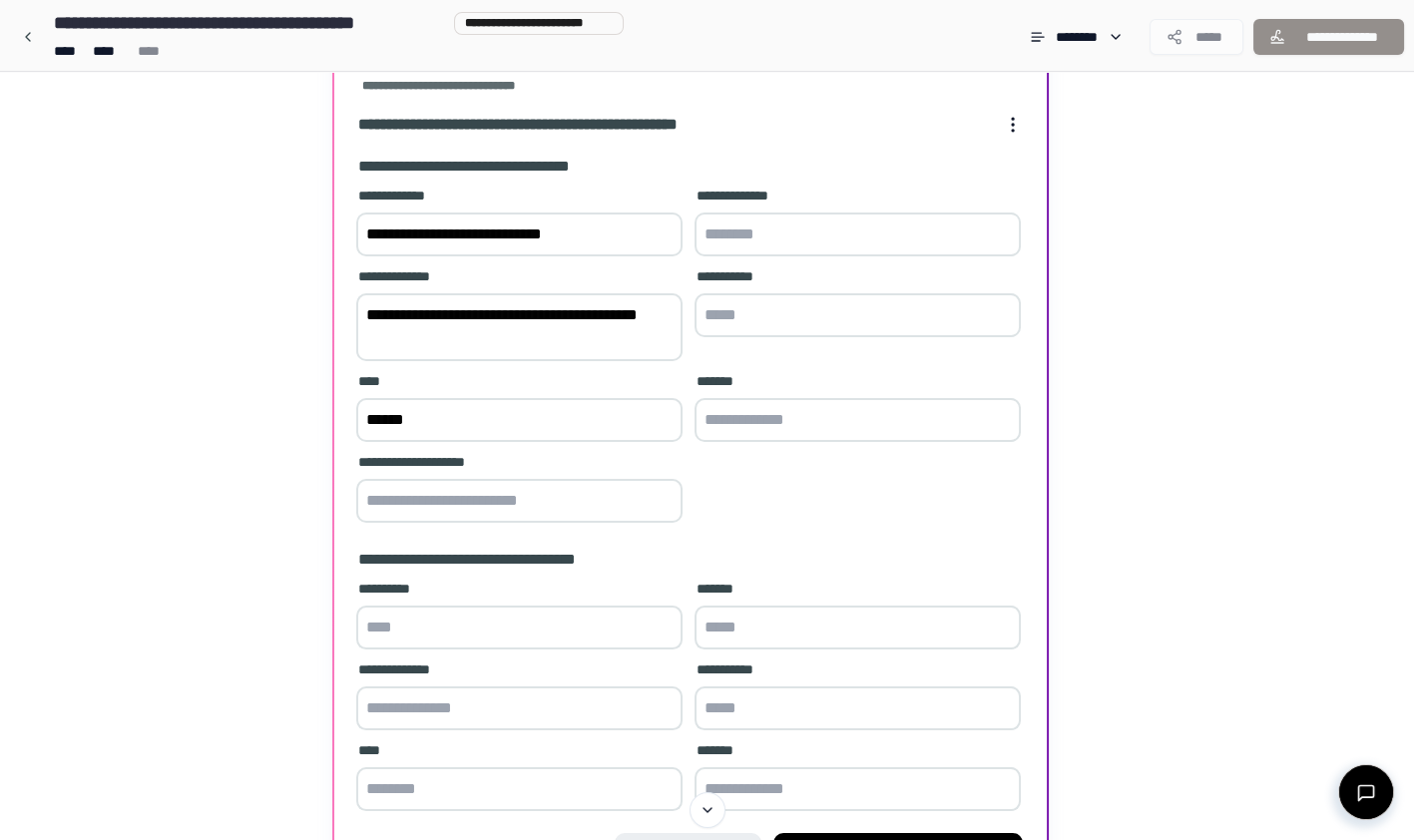 click at bounding box center (519, 501) 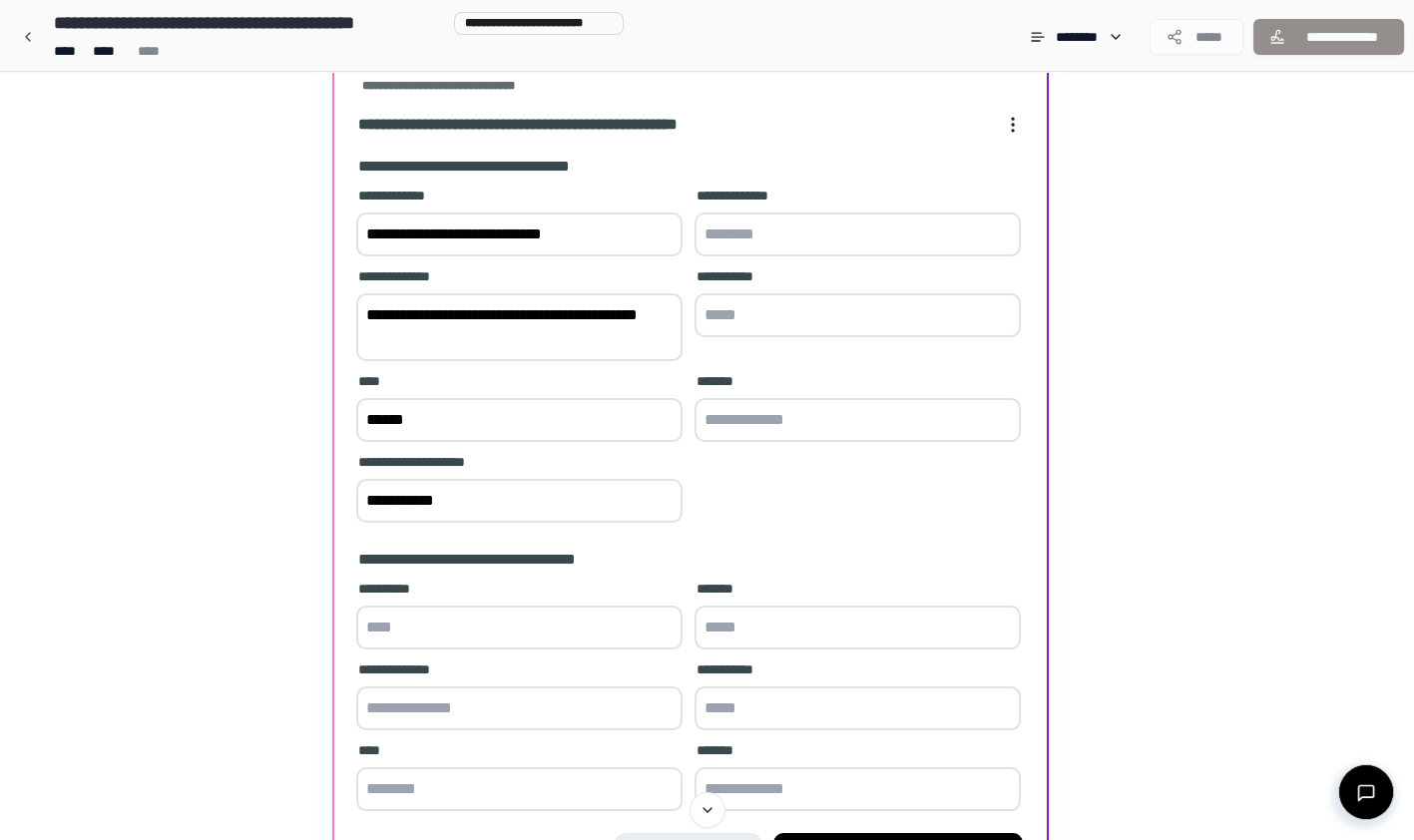 type on "**********" 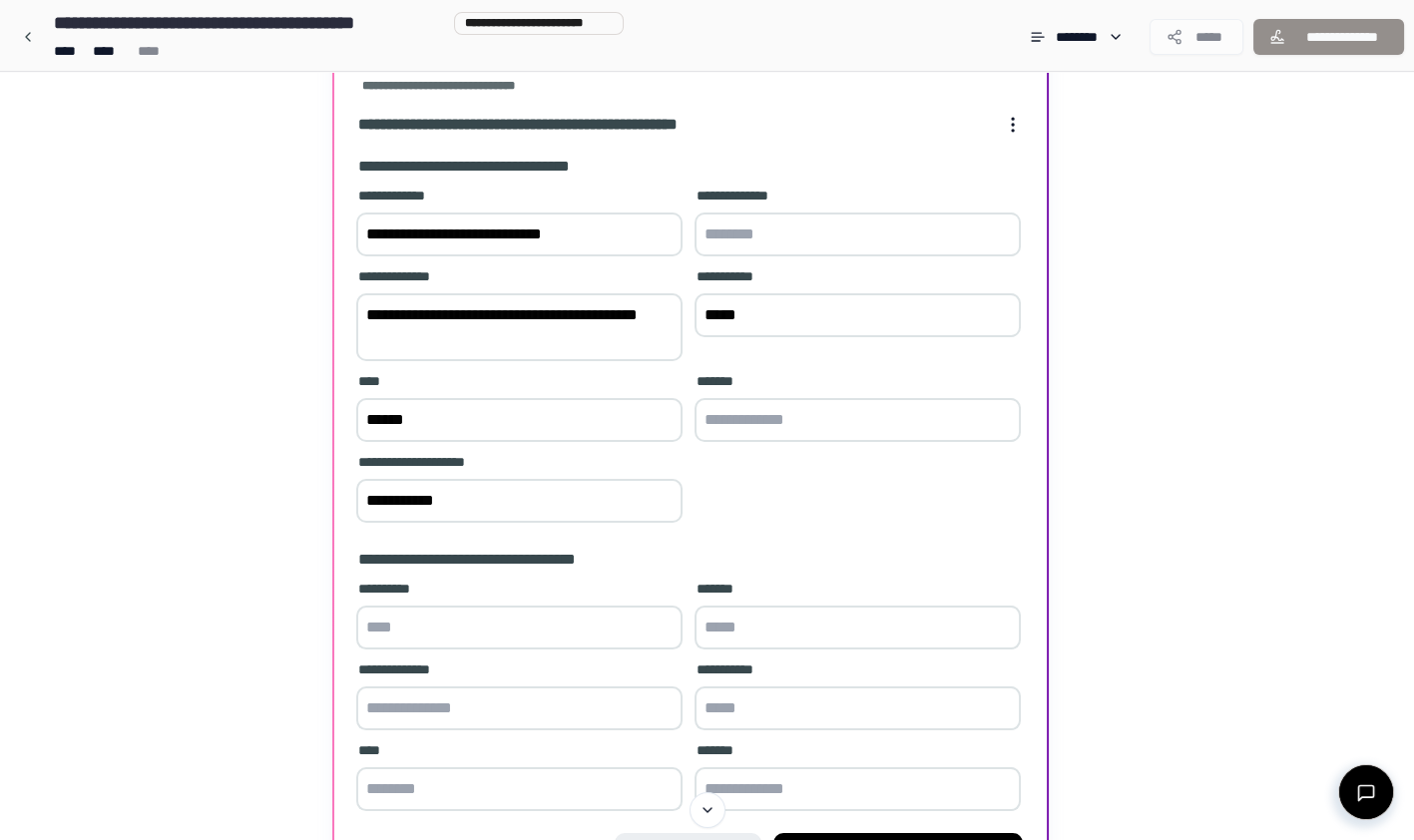 type on "*****" 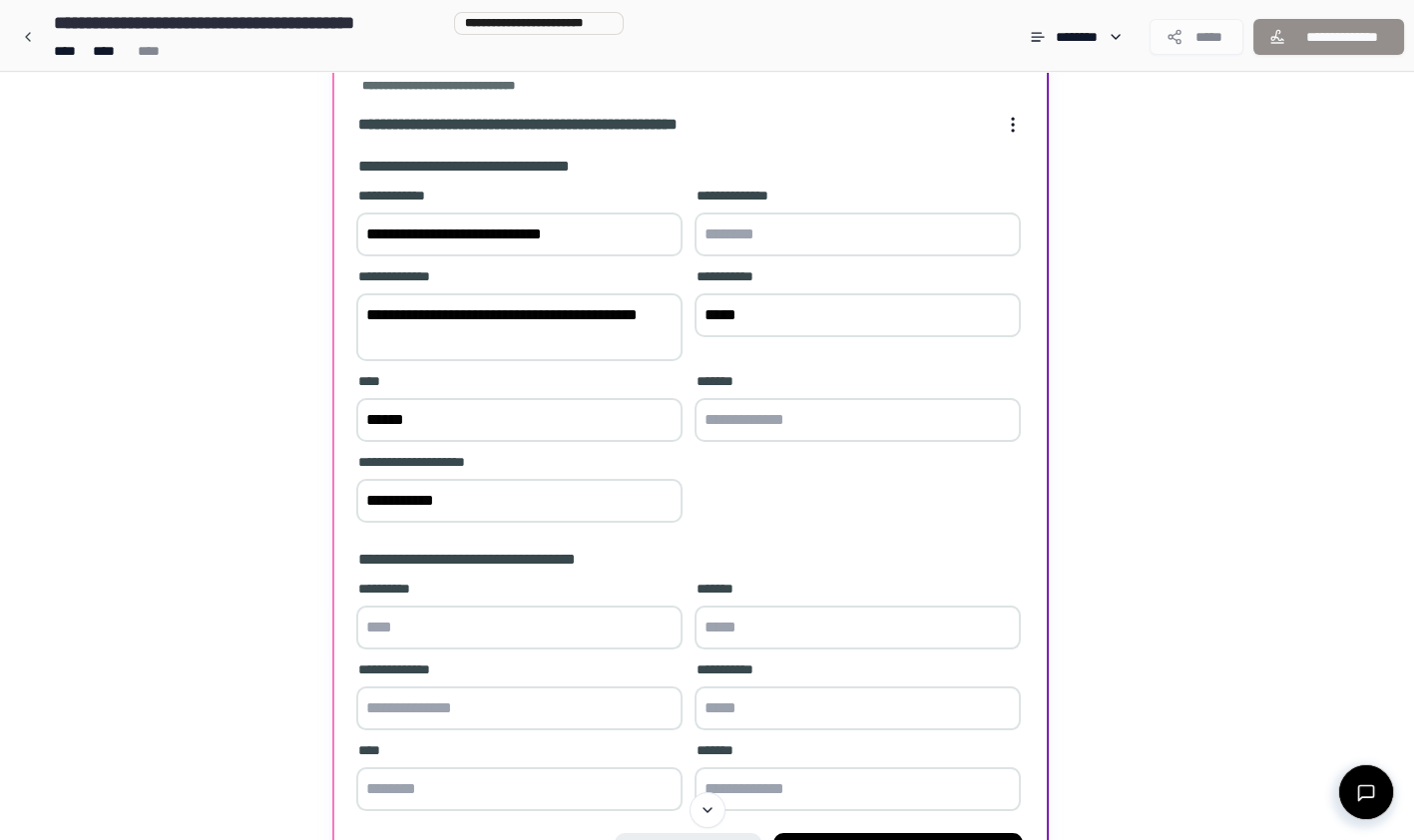 click at bounding box center [857, 420] 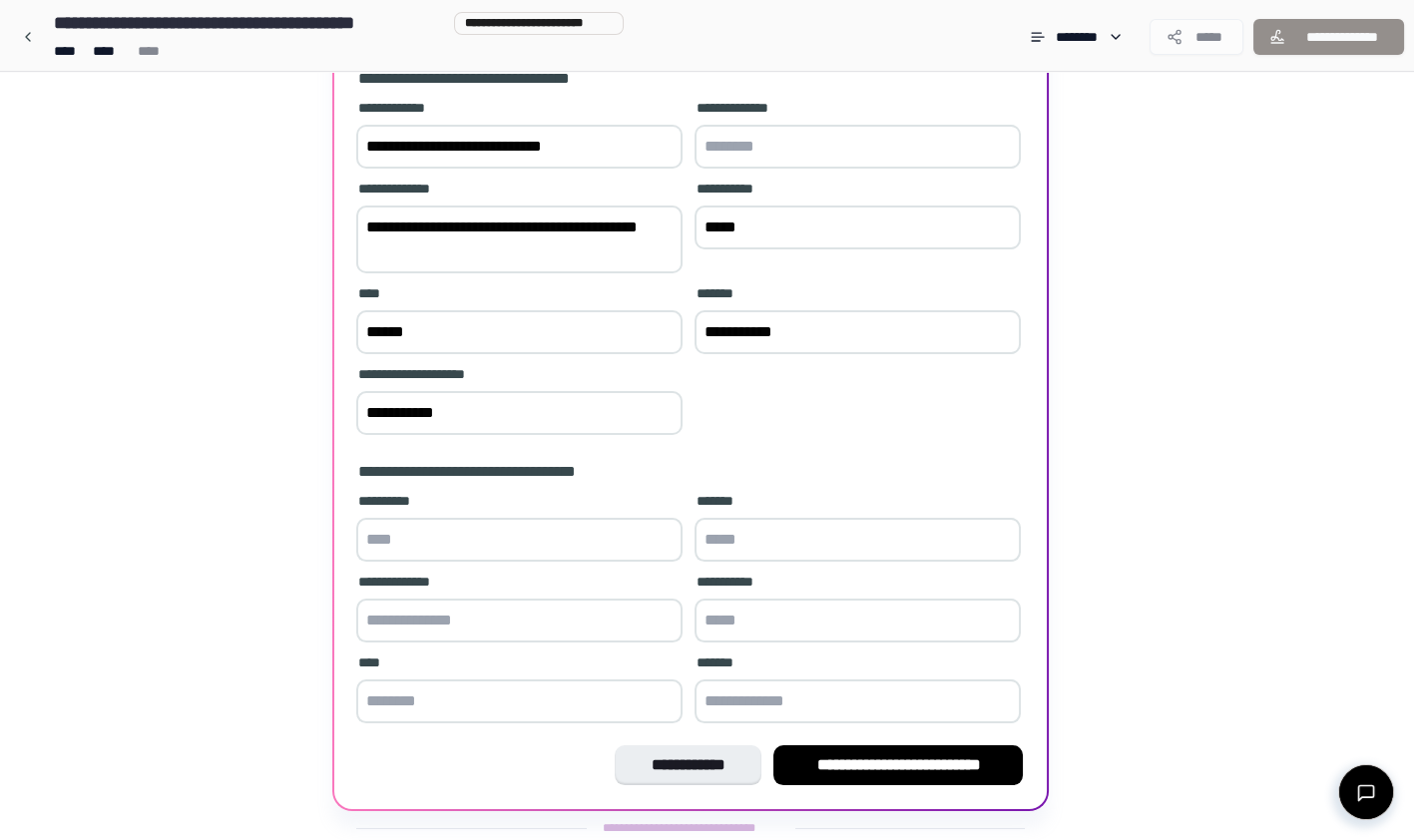 scroll, scrollTop: 307, scrollLeft: 0, axis: vertical 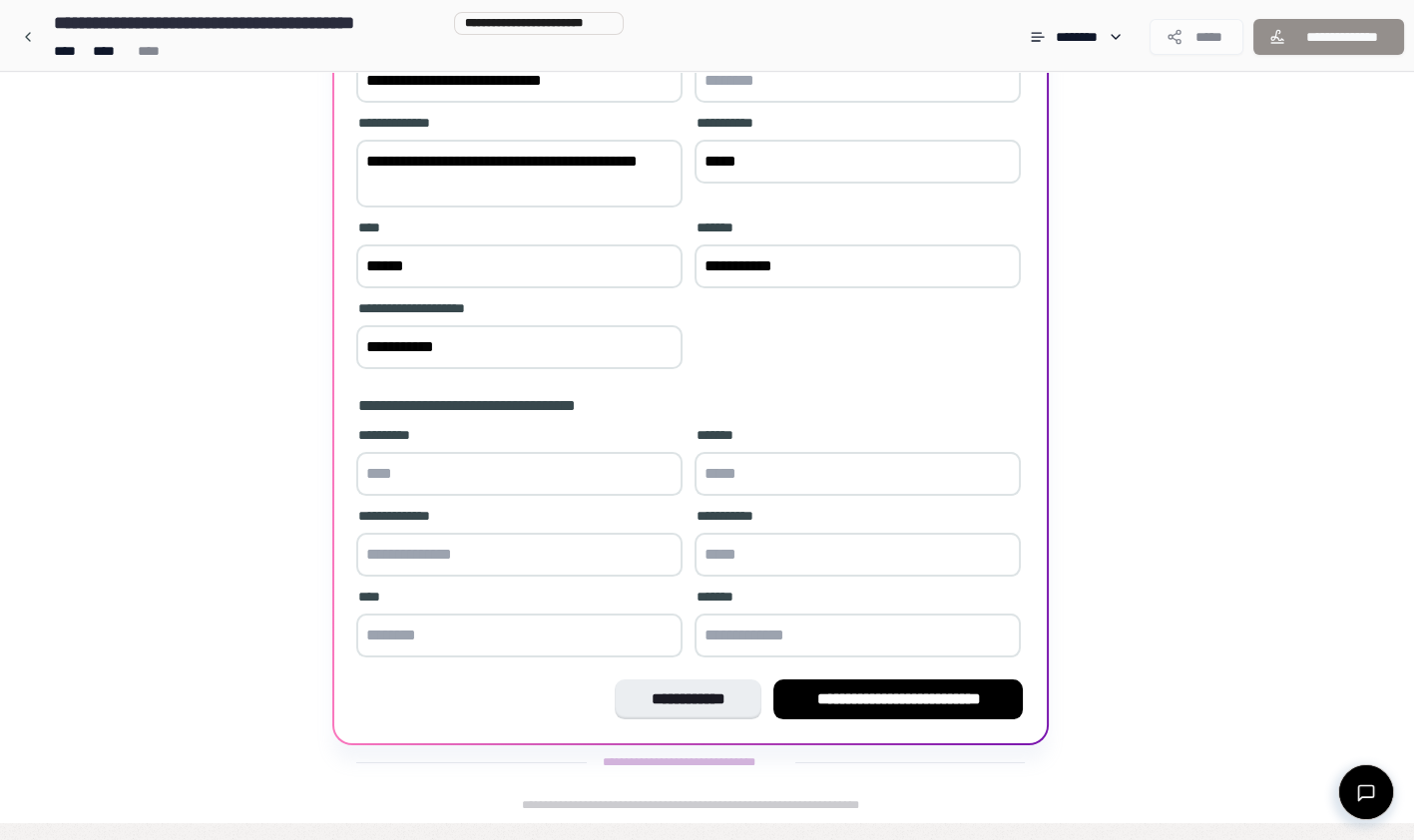type on "**********" 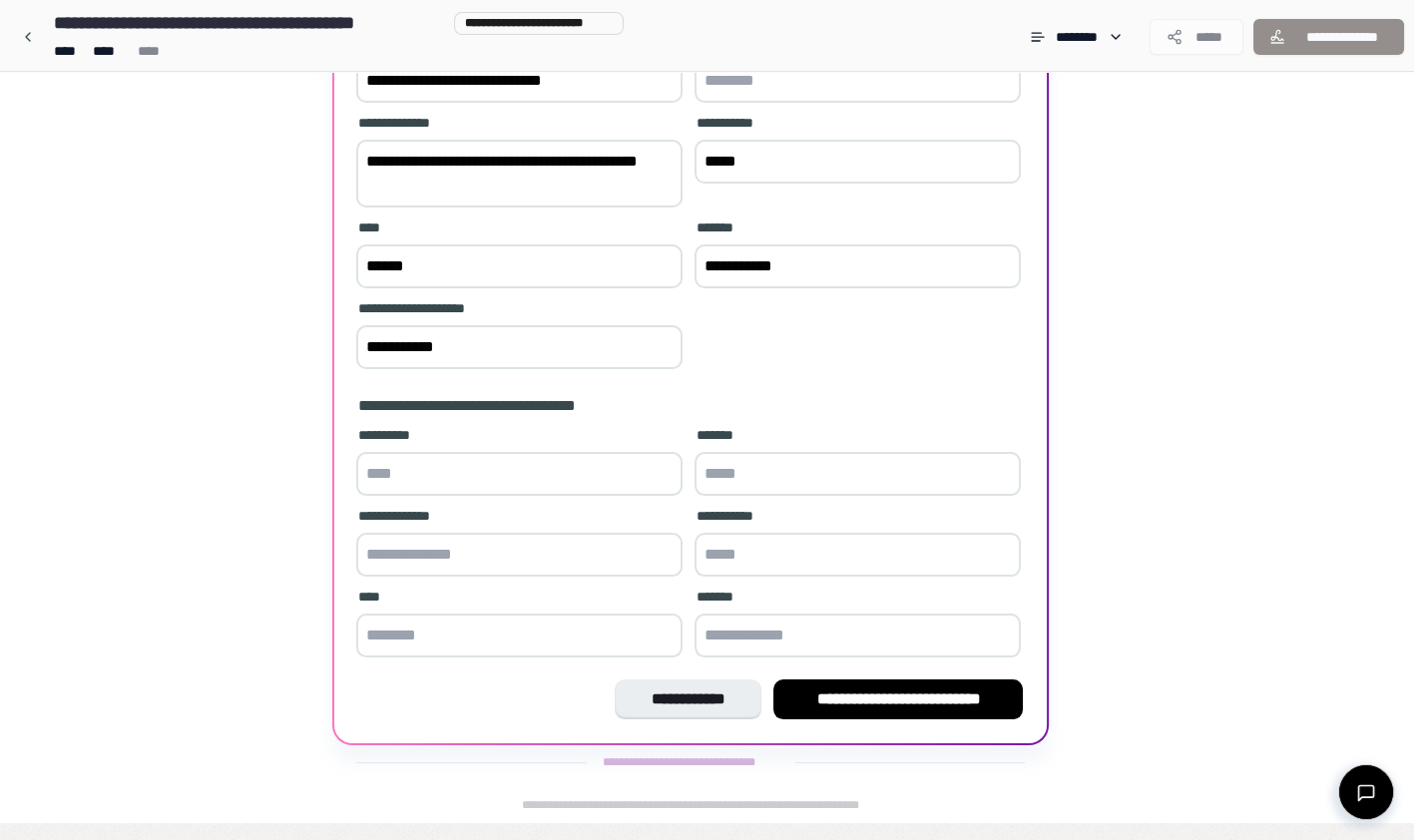 click at bounding box center (519, 474) 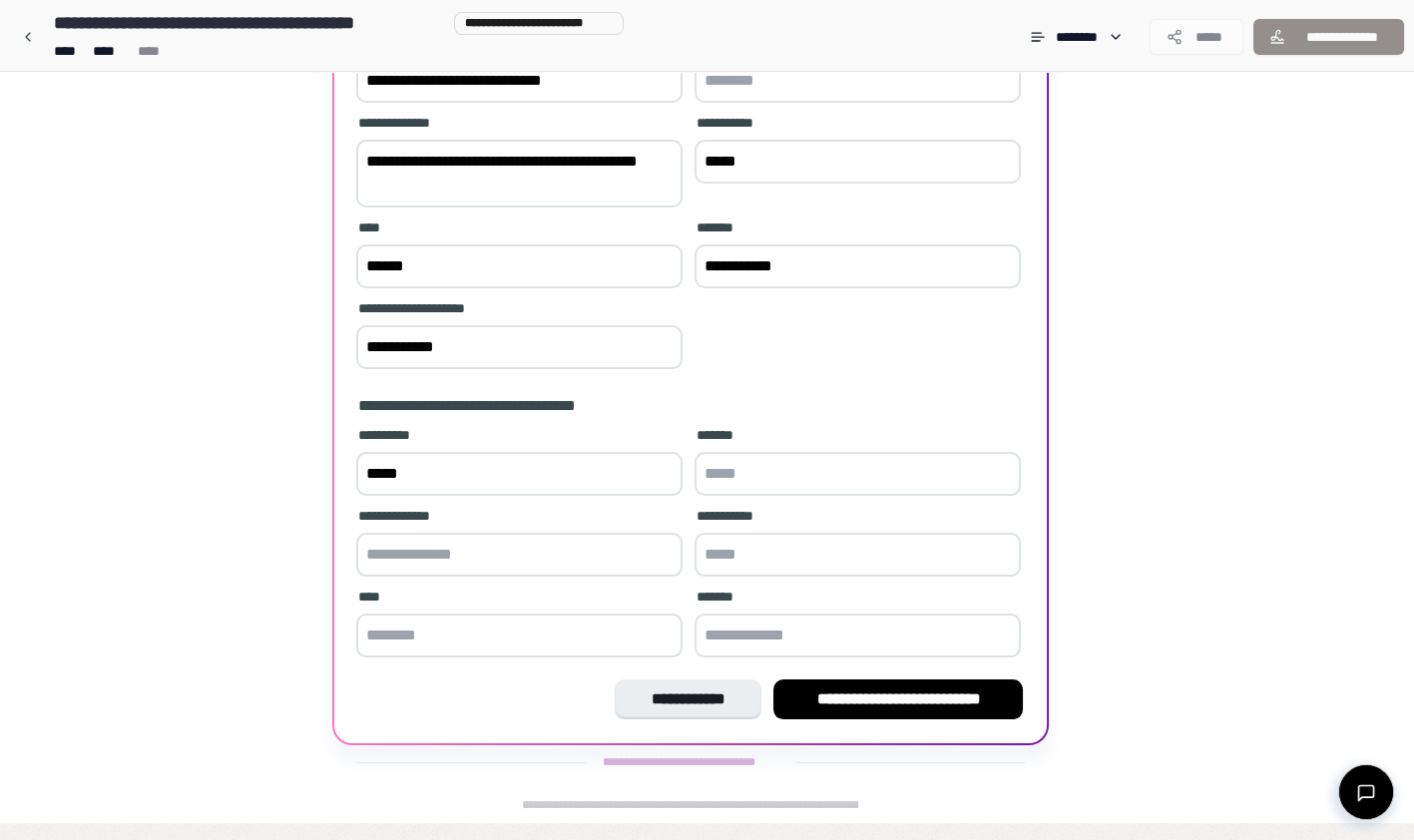 type on "****" 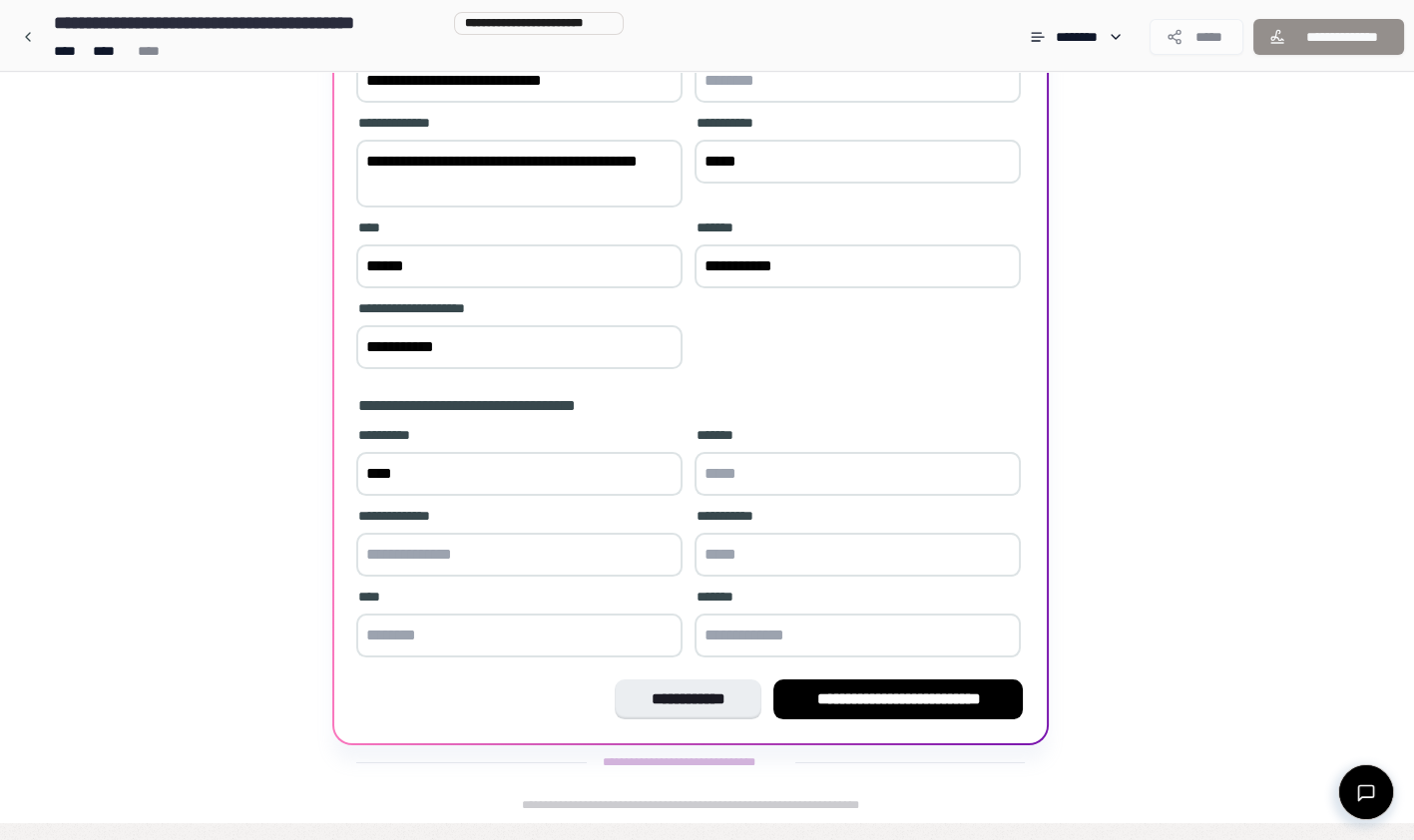 click at bounding box center [857, 474] 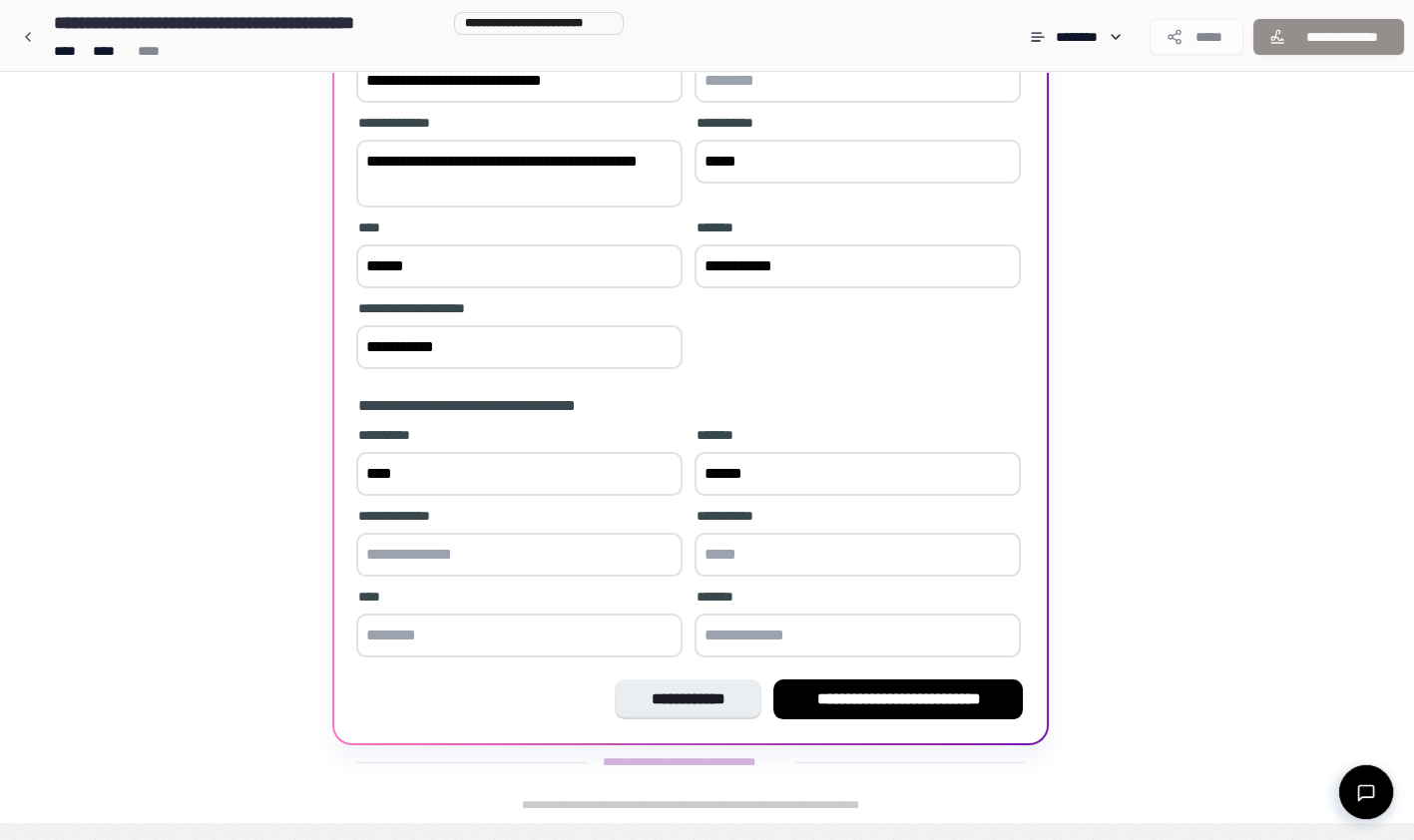type on "******" 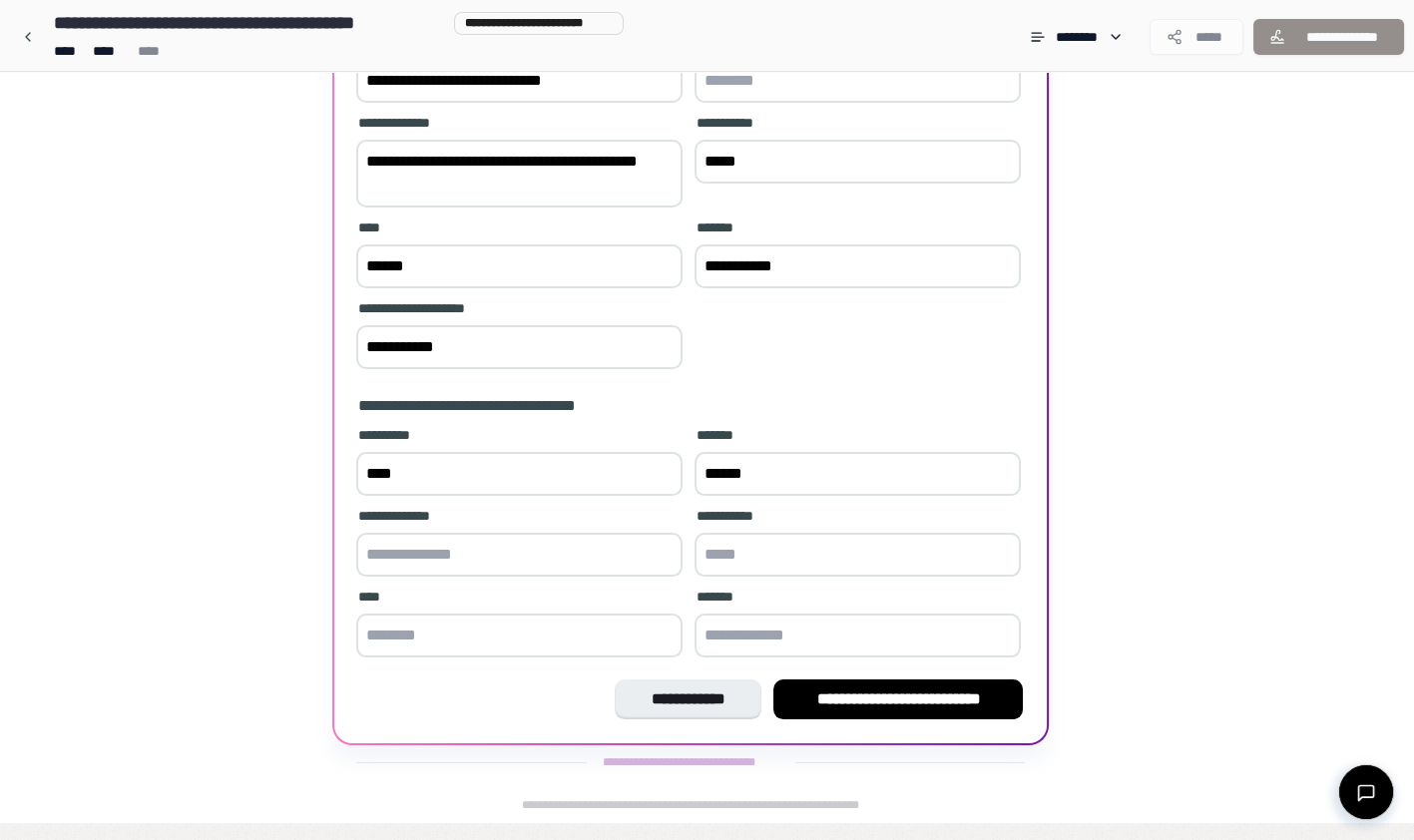 click at bounding box center [519, 555] 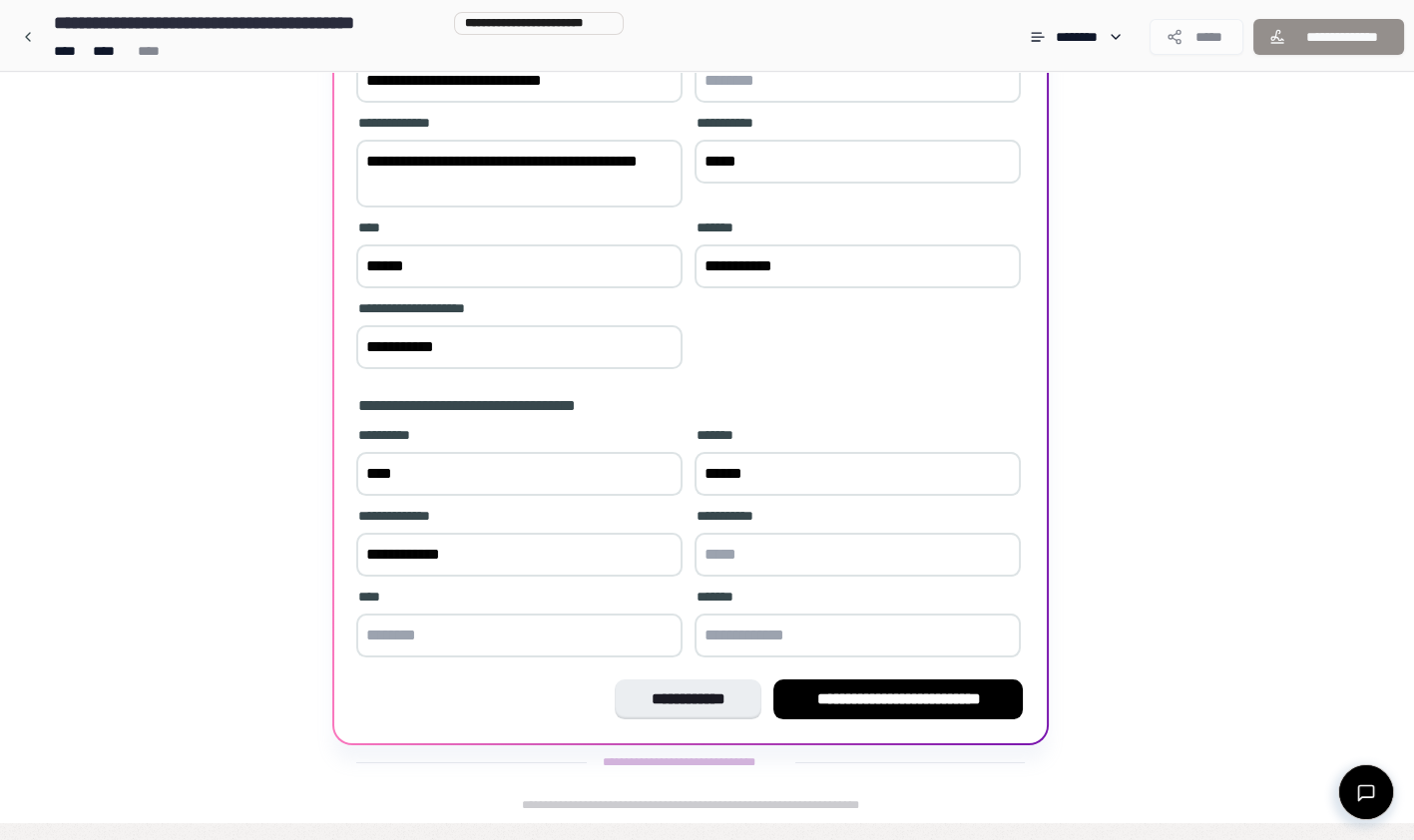 type on "**********" 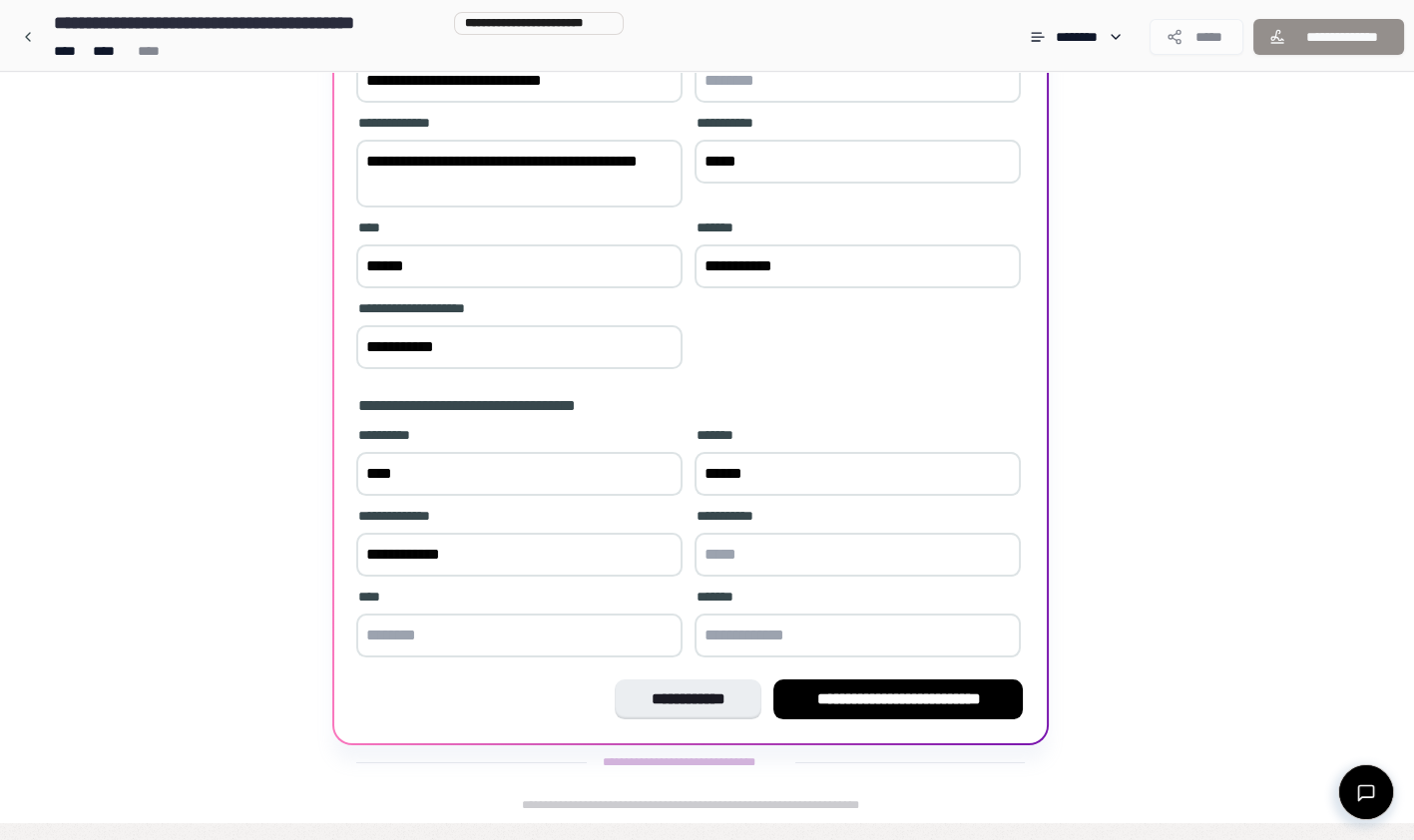click at bounding box center [857, 555] 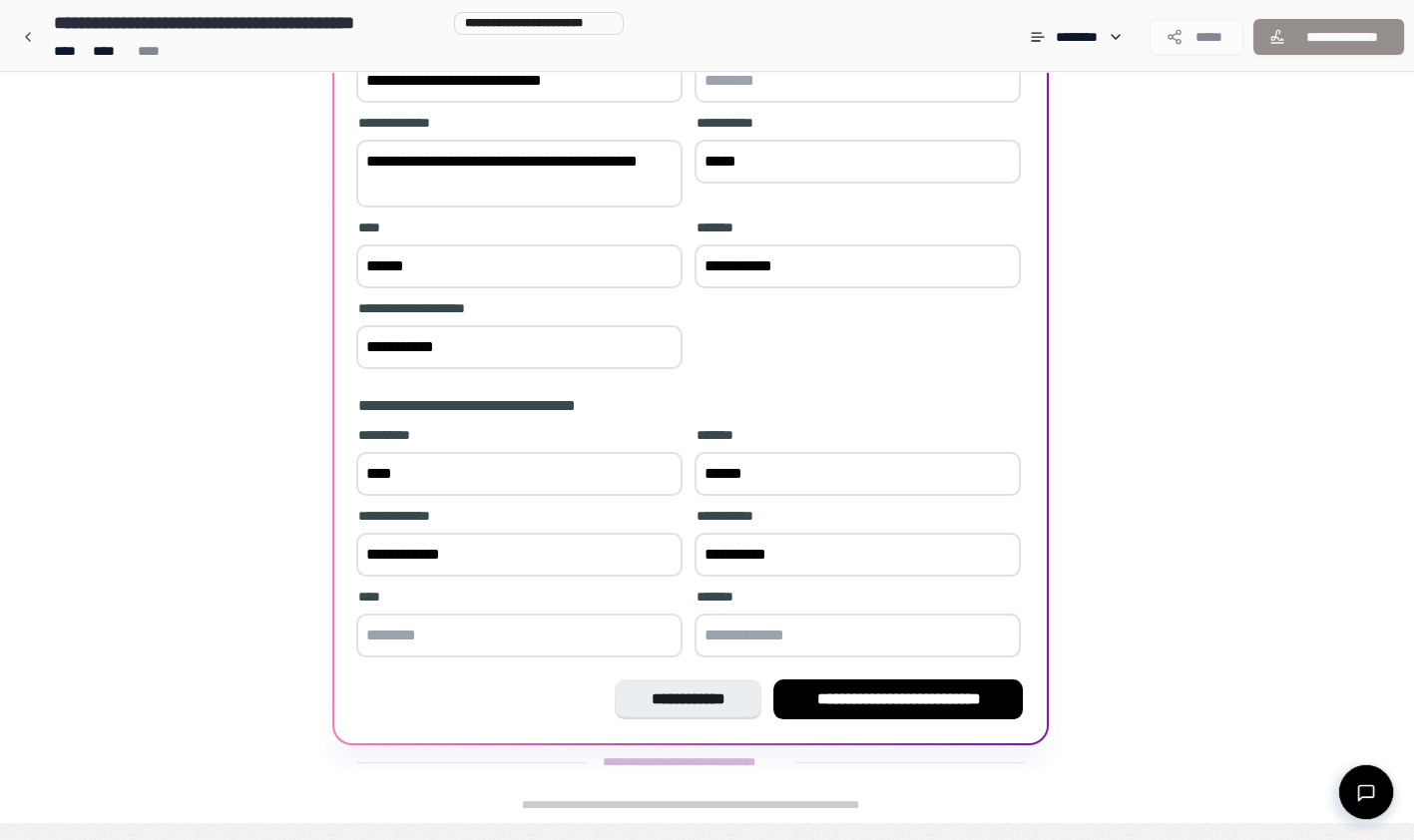 type on "**********" 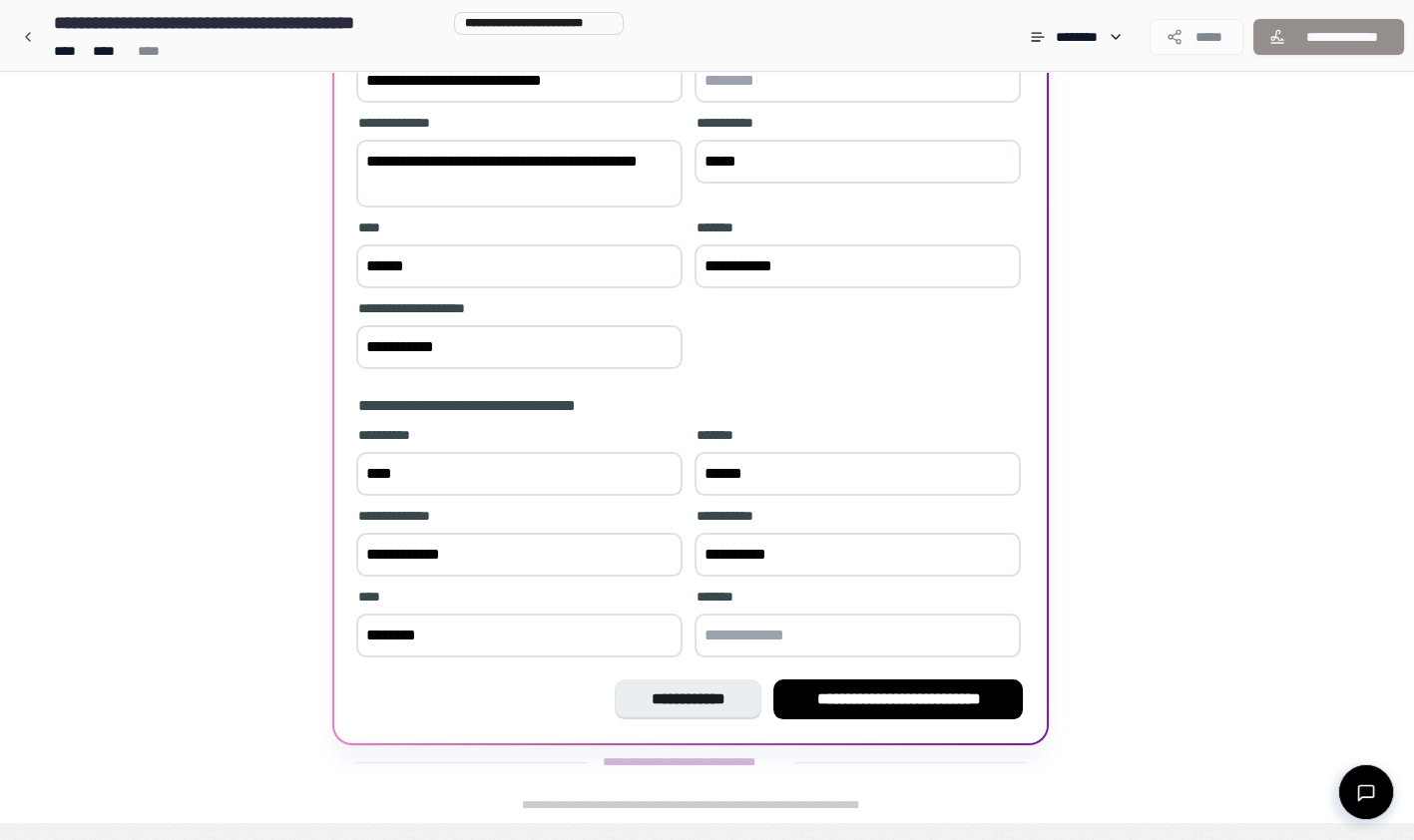 type on "********" 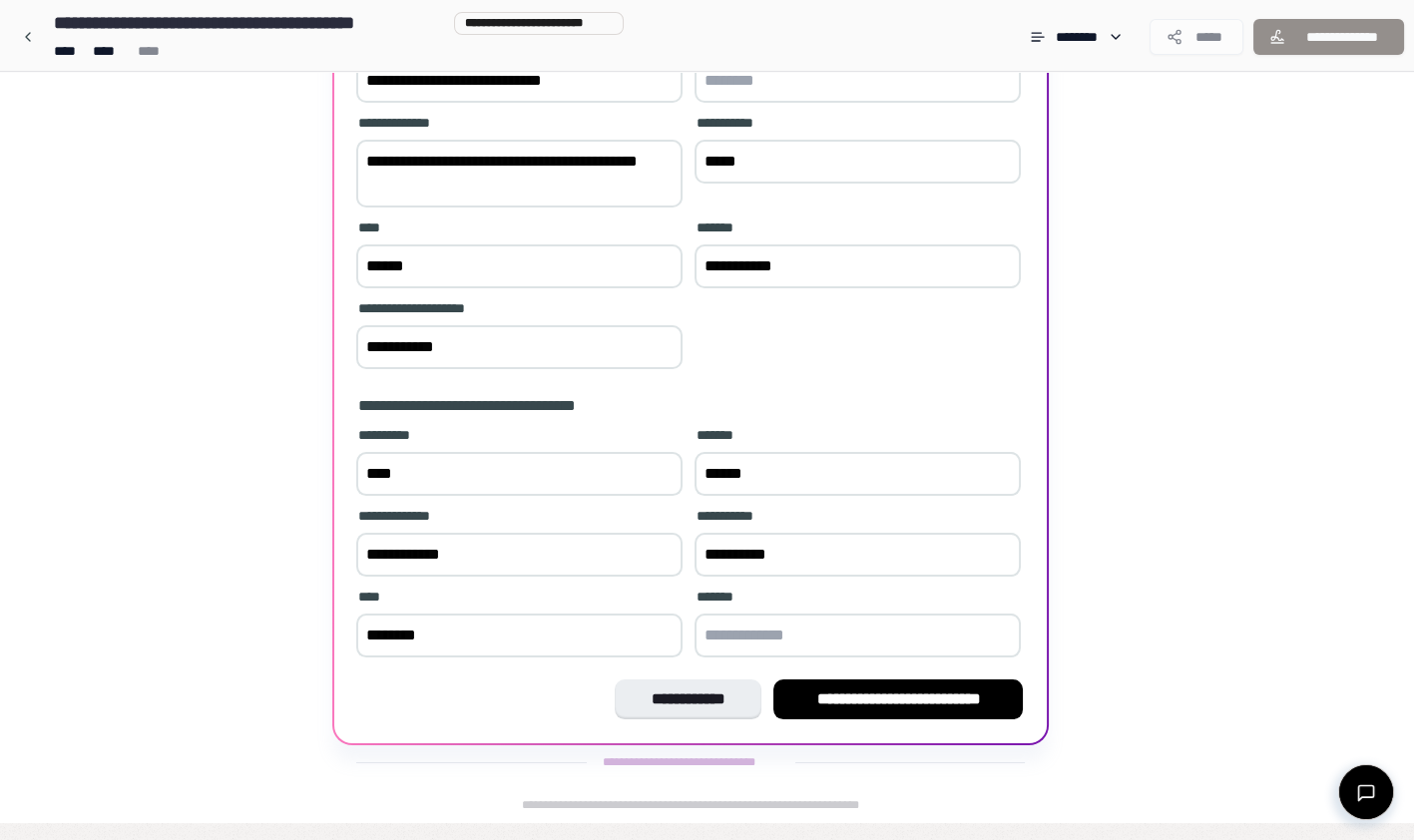 click at bounding box center (857, 635) 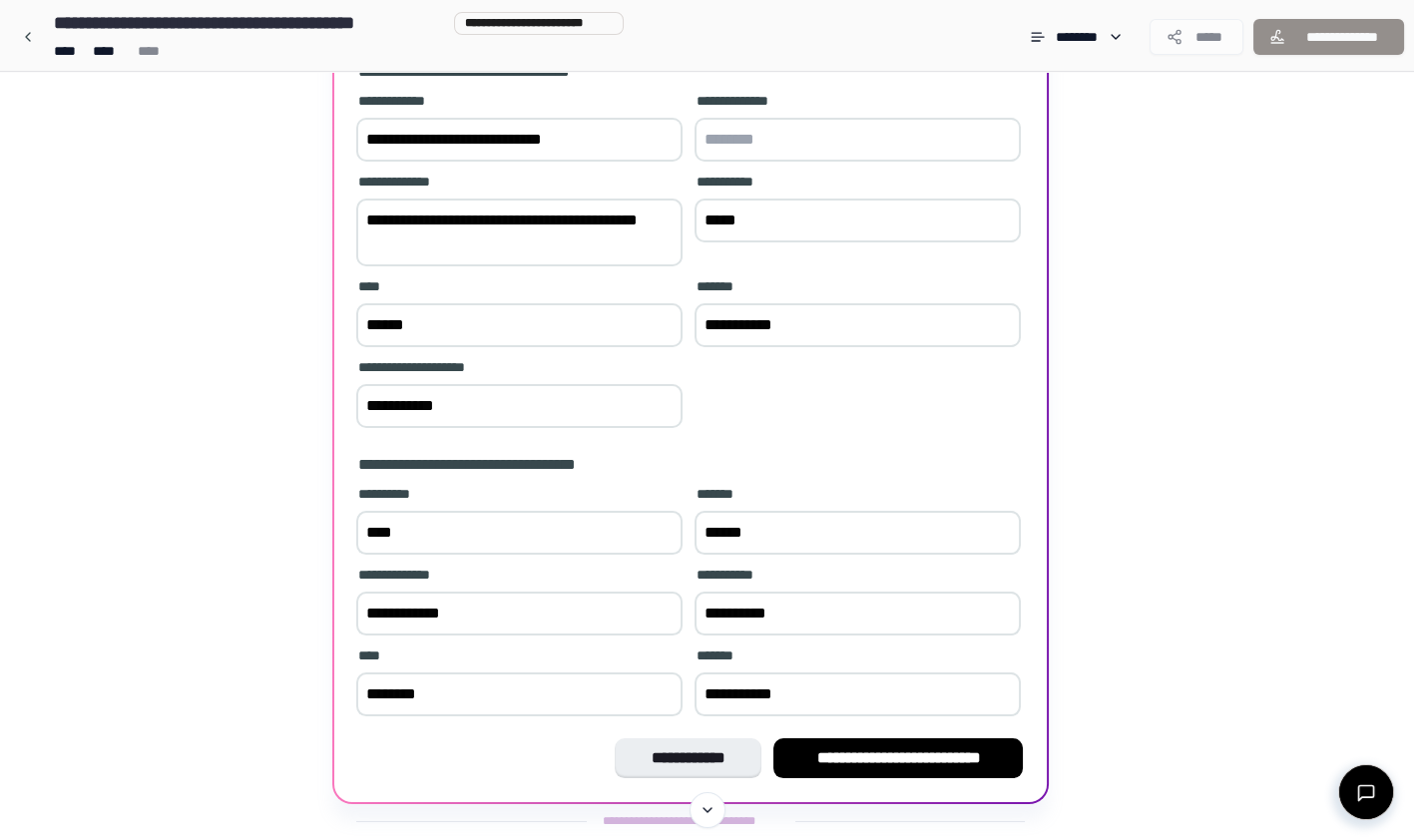 scroll, scrollTop: 224, scrollLeft: 0, axis: vertical 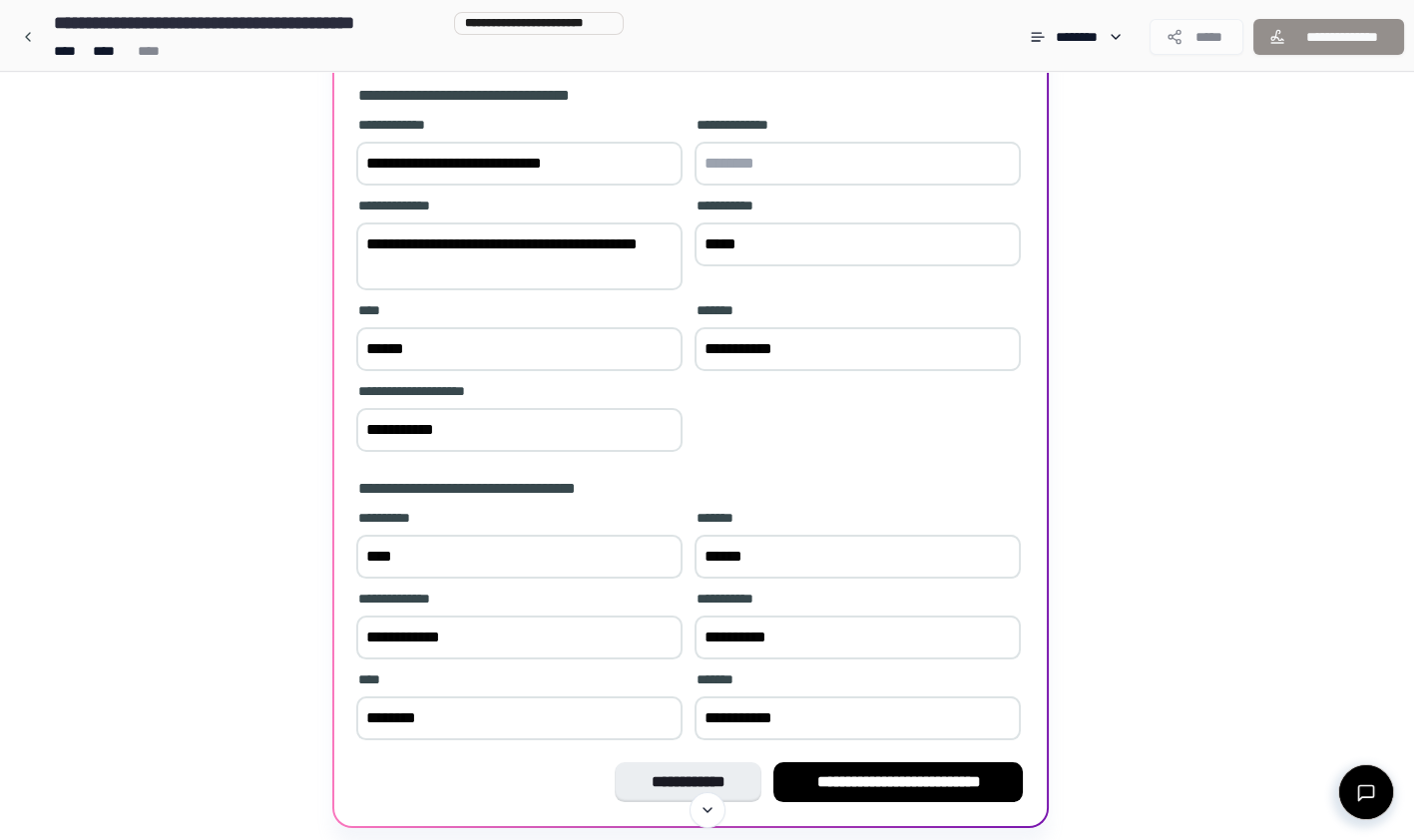 type on "**********" 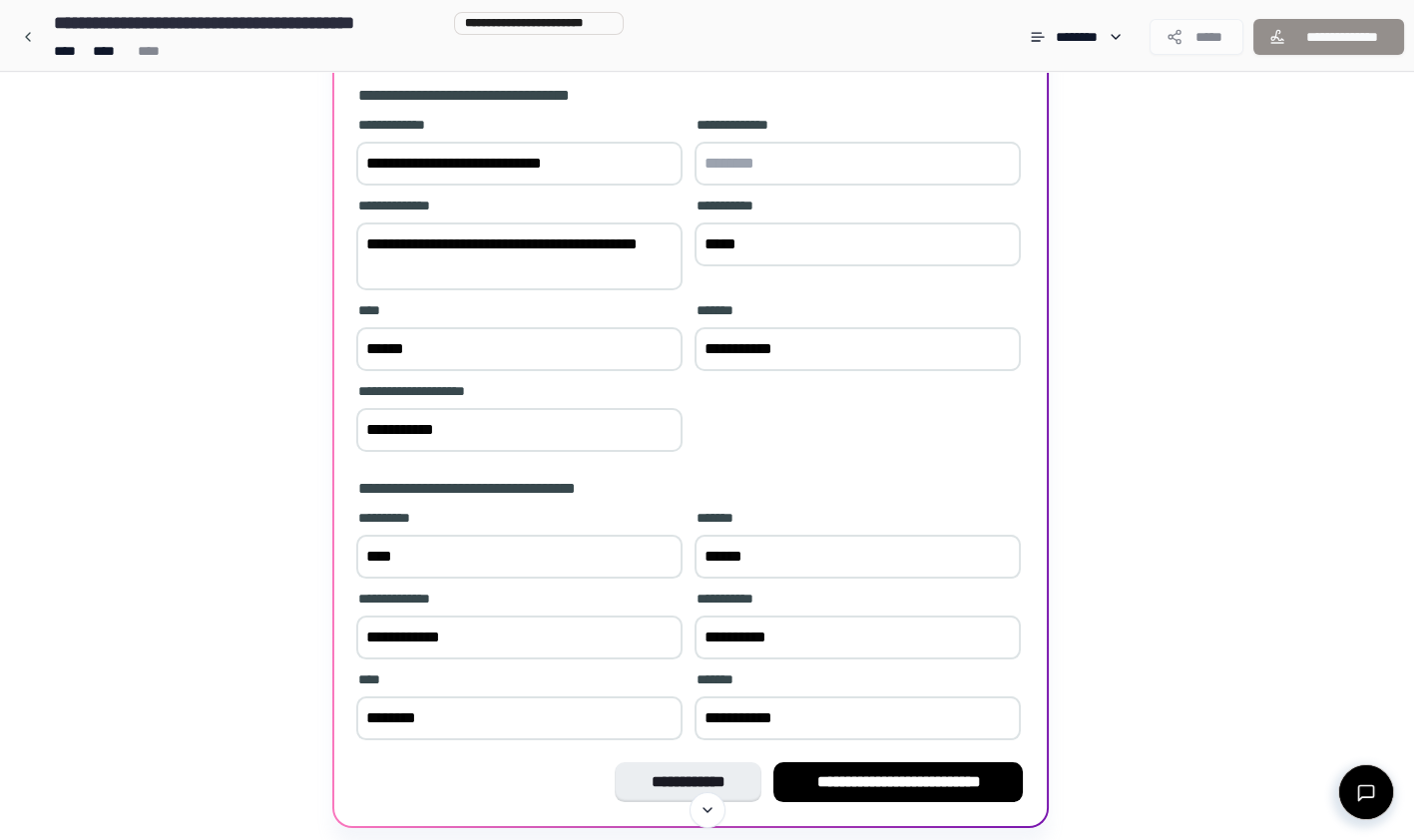 scroll, scrollTop: 307, scrollLeft: 0, axis: vertical 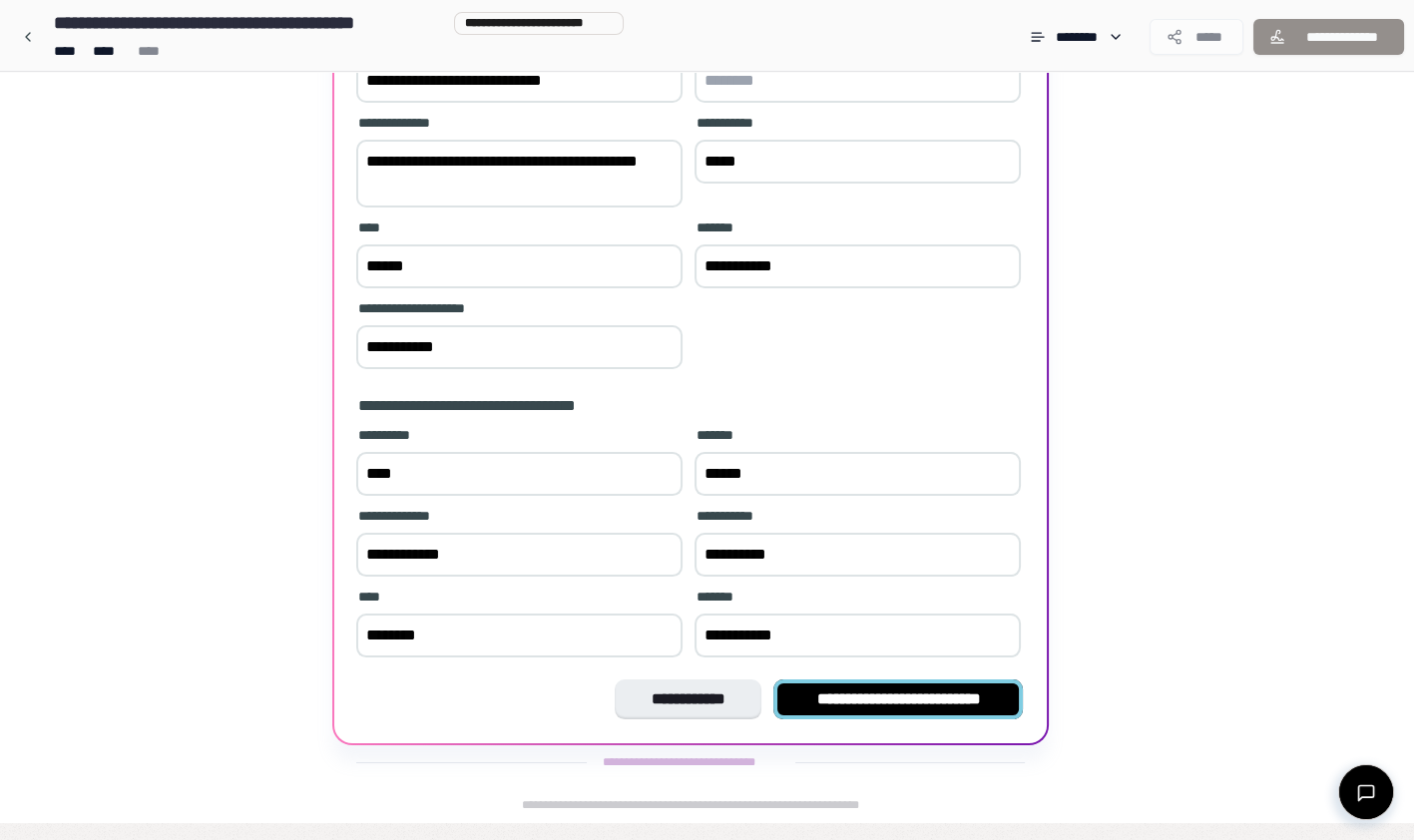 click on "**********" at bounding box center [898, 699] 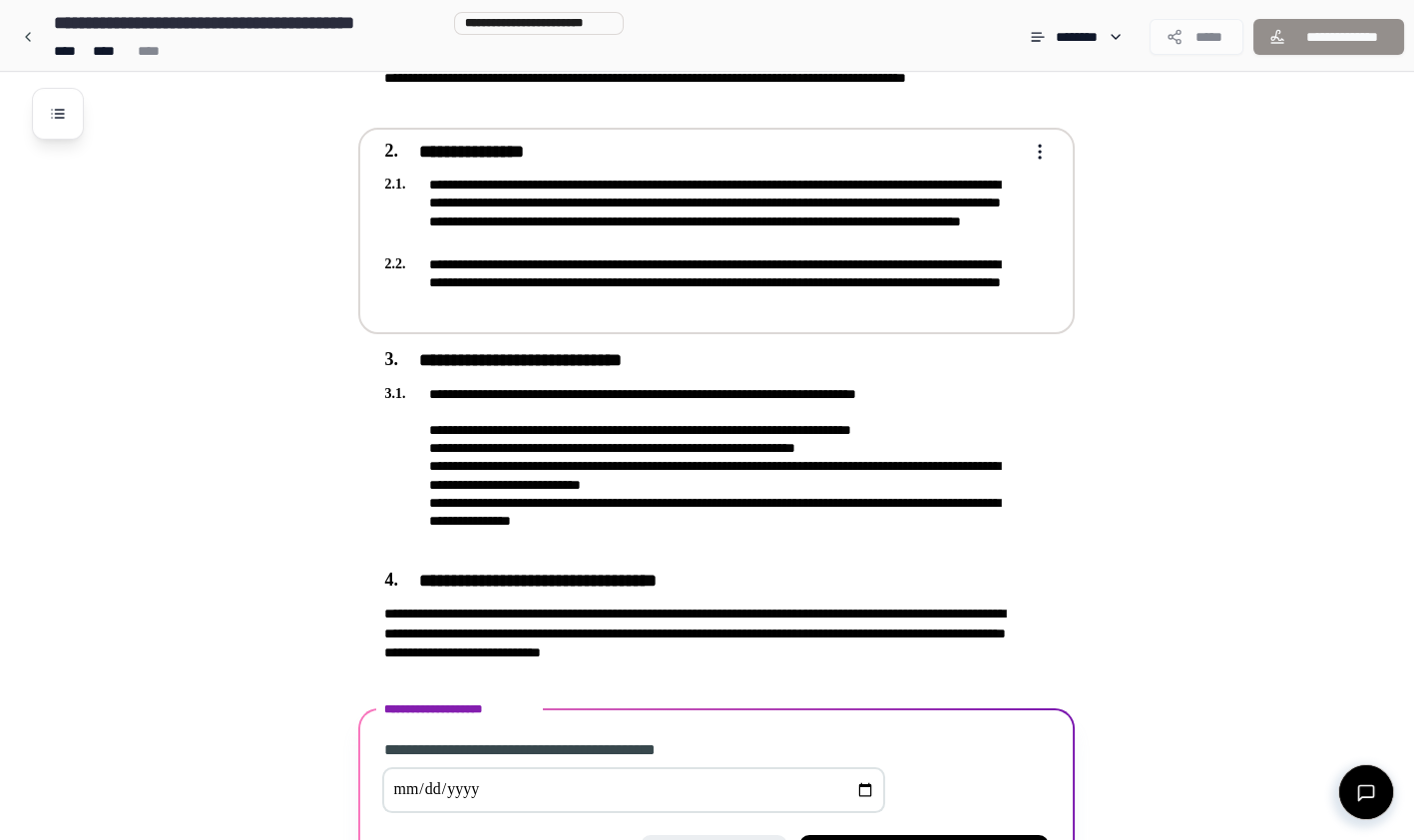 scroll, scrollTop: 697, scrollLeft: 0, axis: vertical 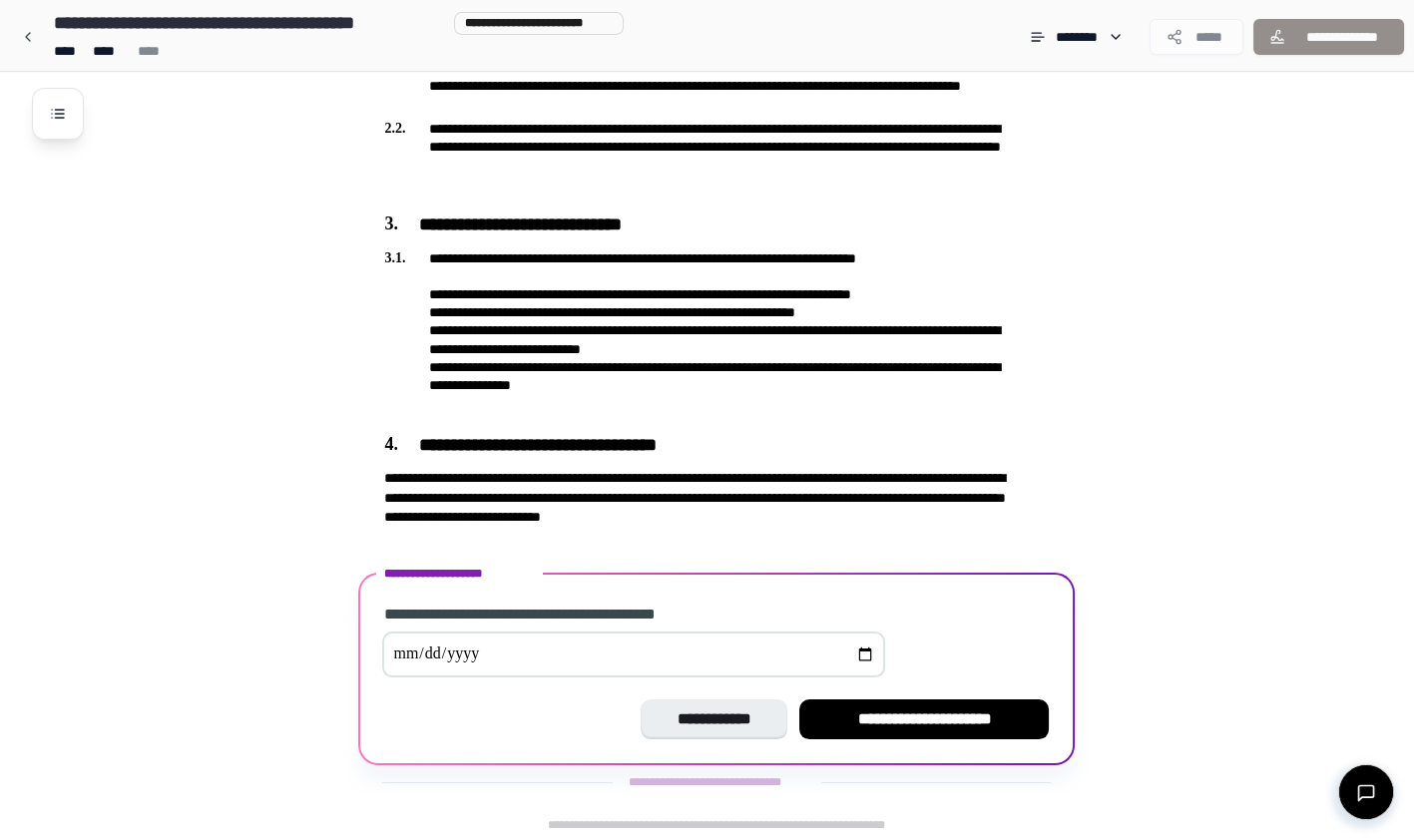 click at bounding box center [634, 654] 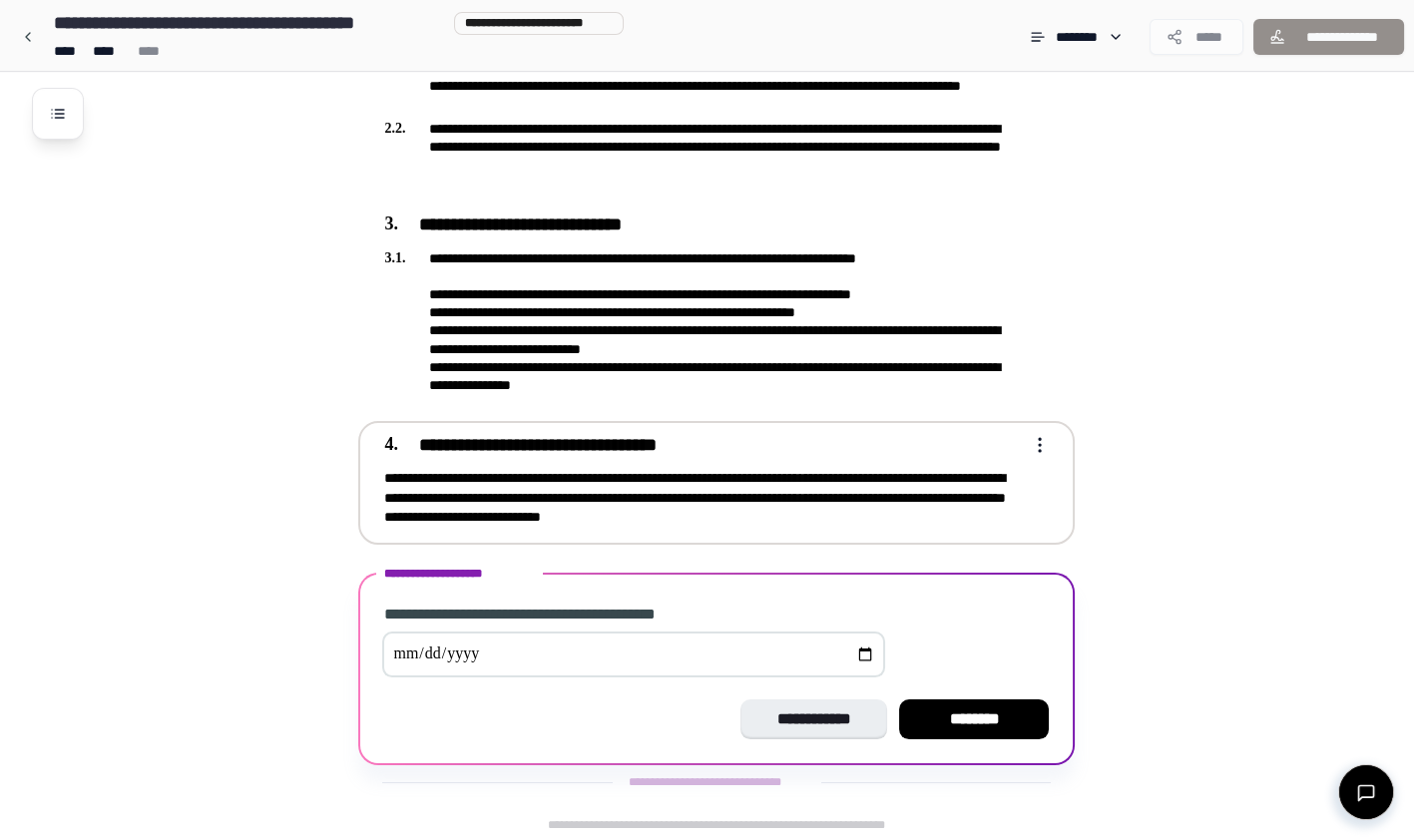 type on "**********" 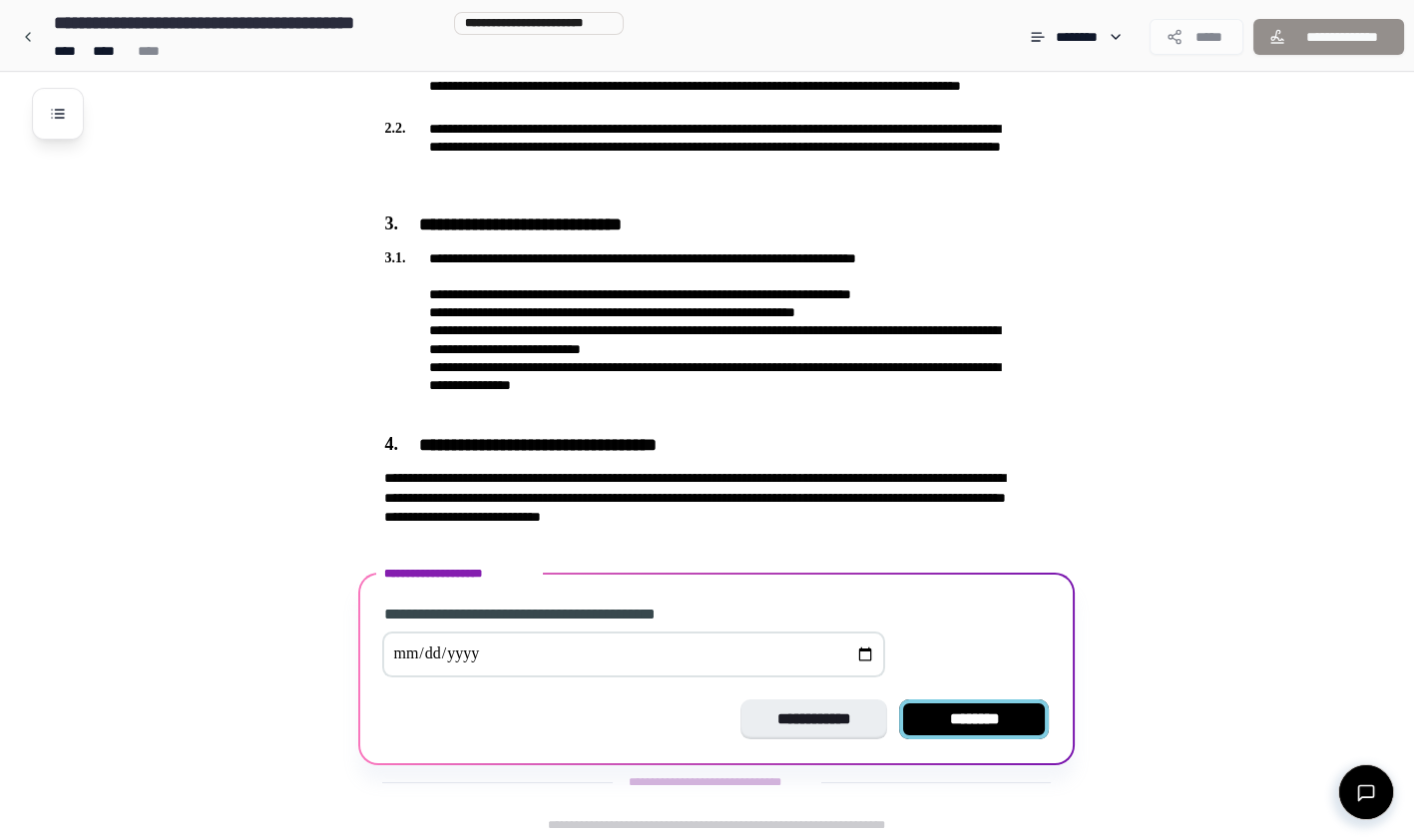 click on "********" at bounding box center [974, 719] 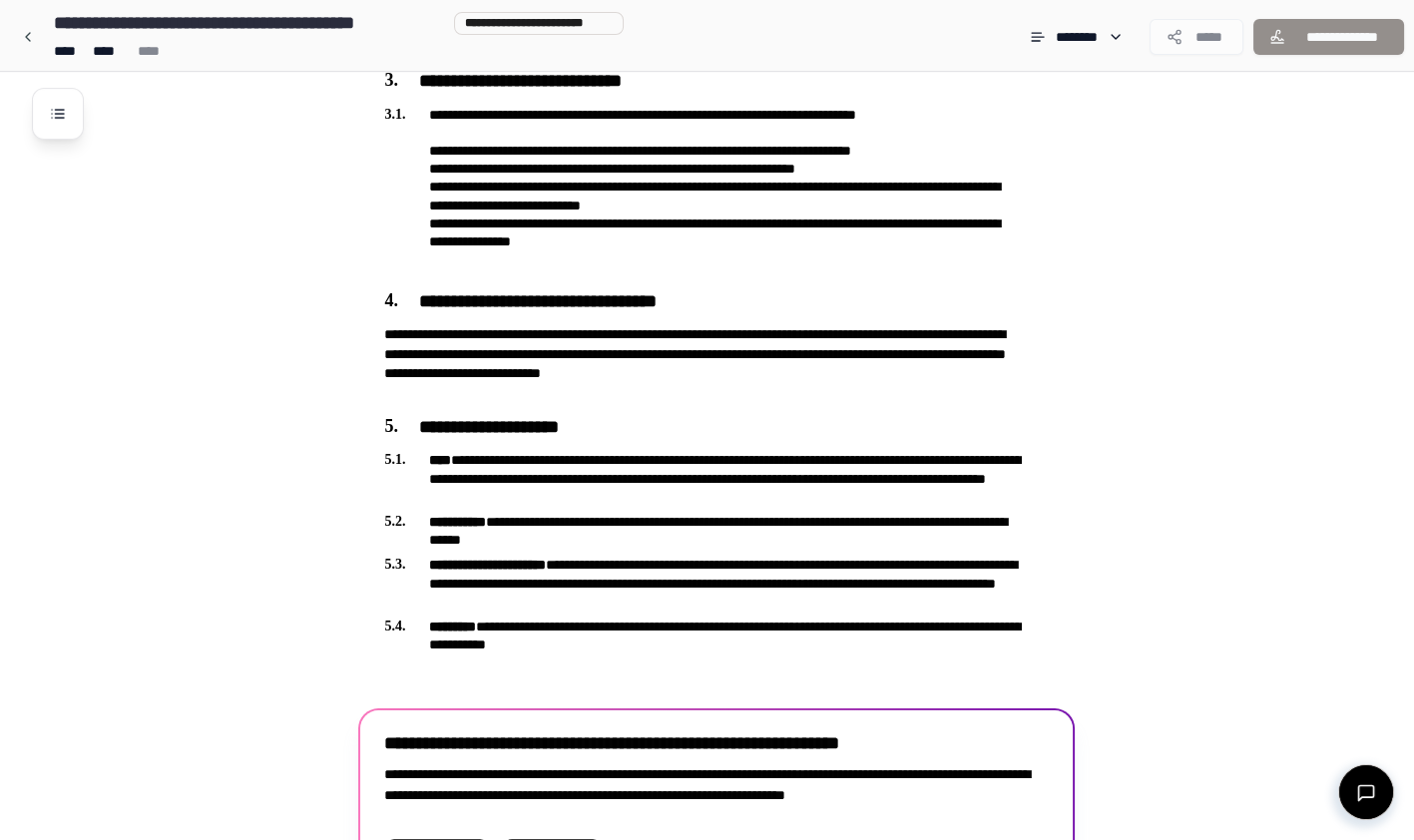 scroll, scrollTop: 980, scrollLeft: 0, axis: vertical 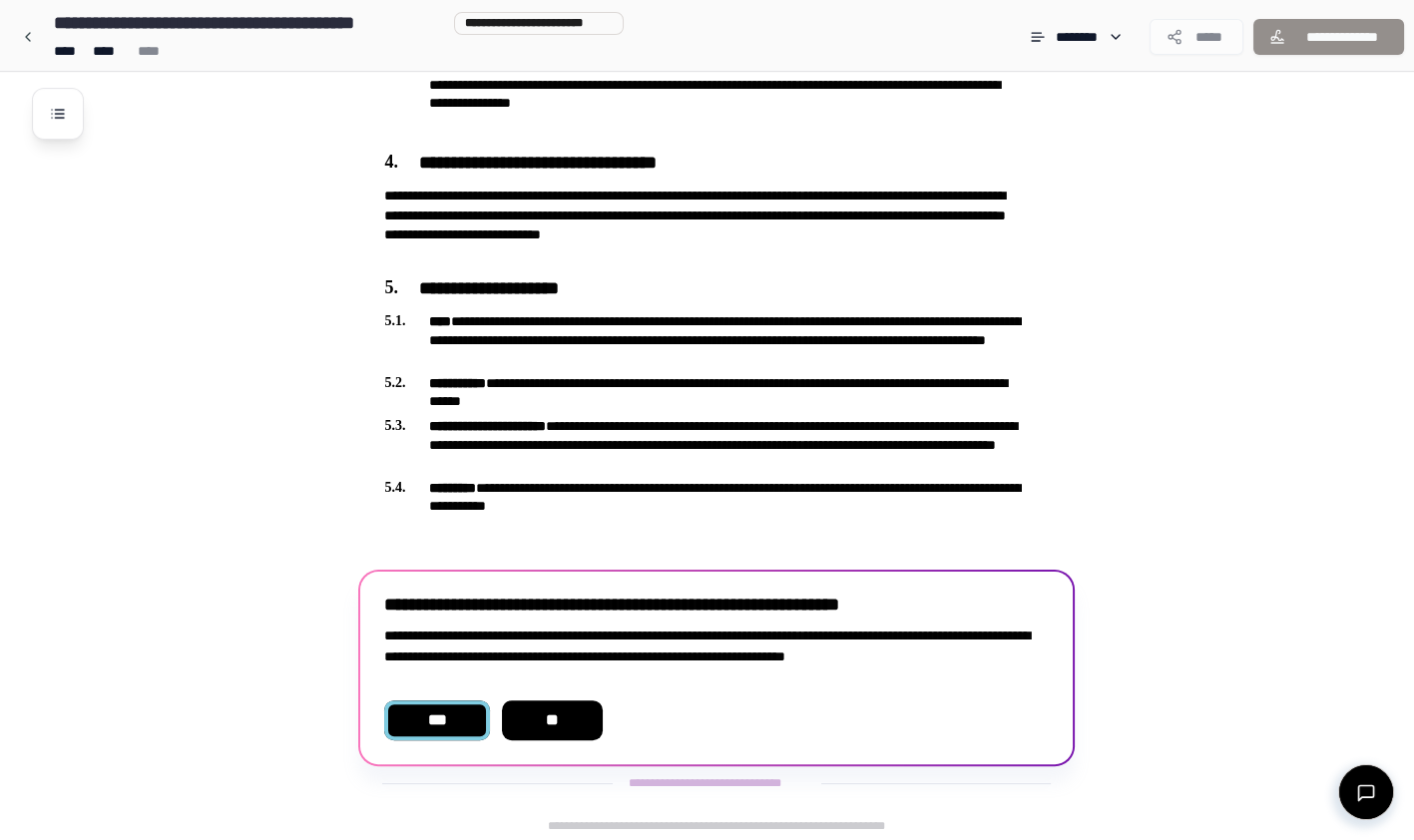 click on "***" at bounding box center [436, 720] 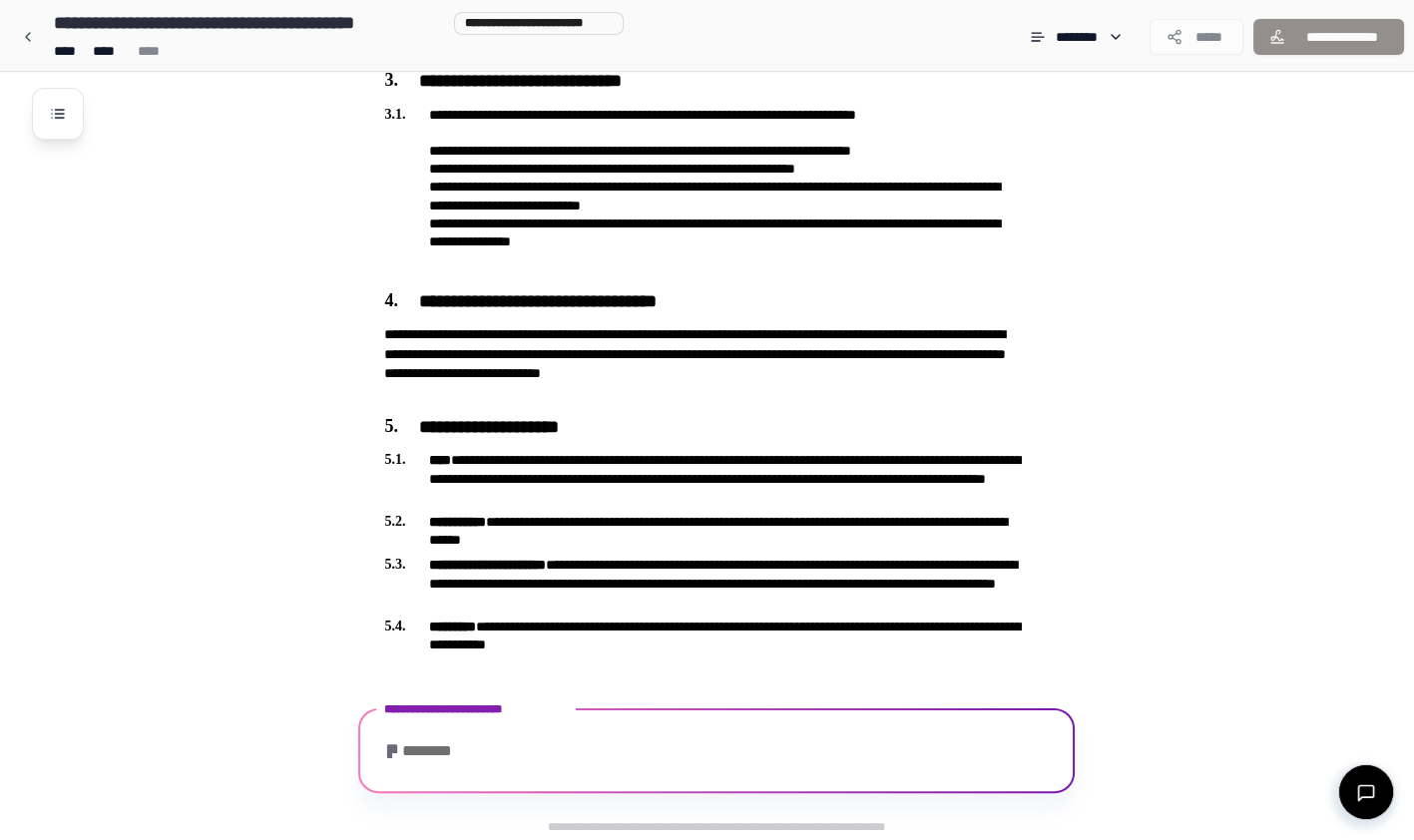 scroll, scrollTop: 1004, scrollLeft: 0, axis: vertical 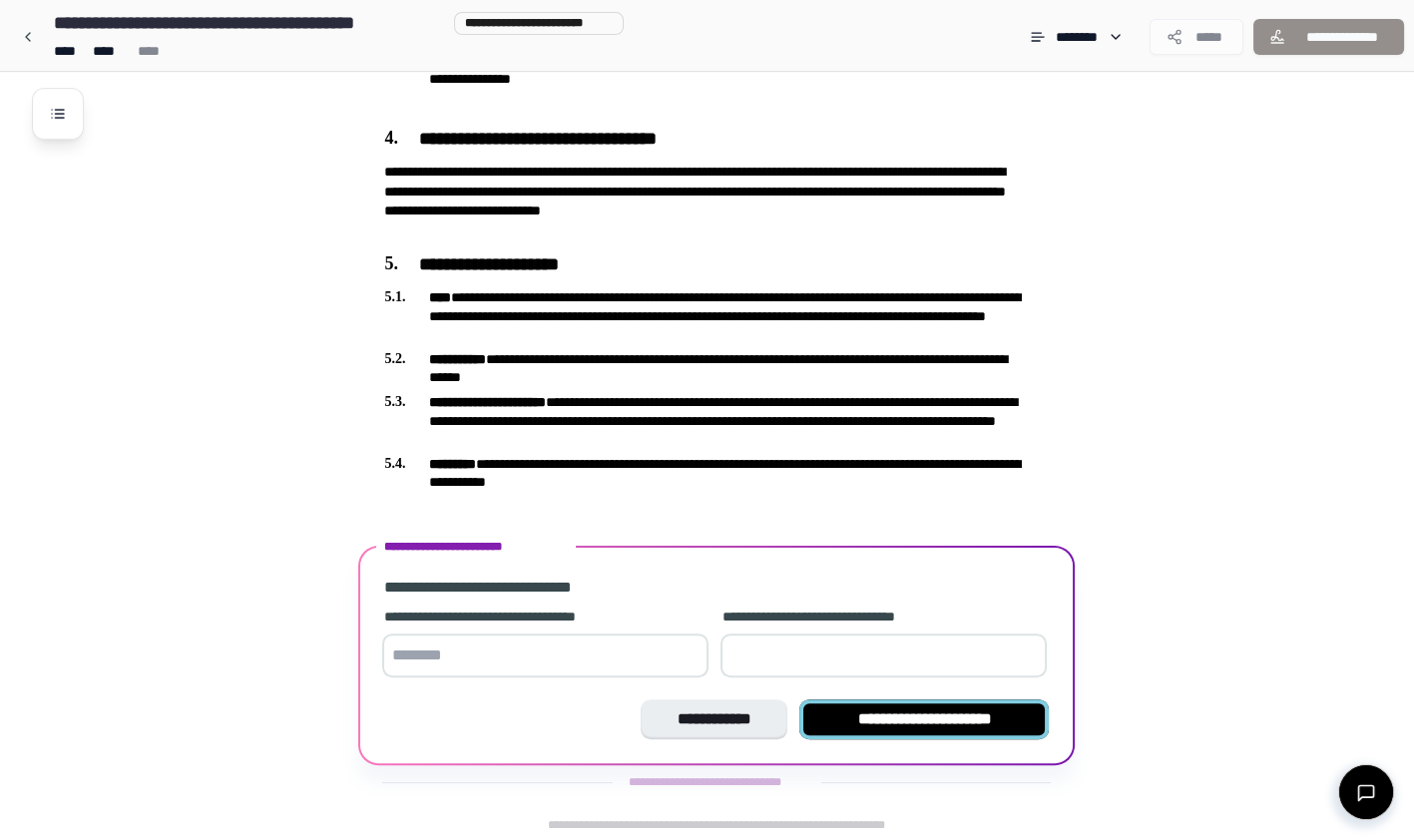 click on "**********" at bounding box center [924, 719] 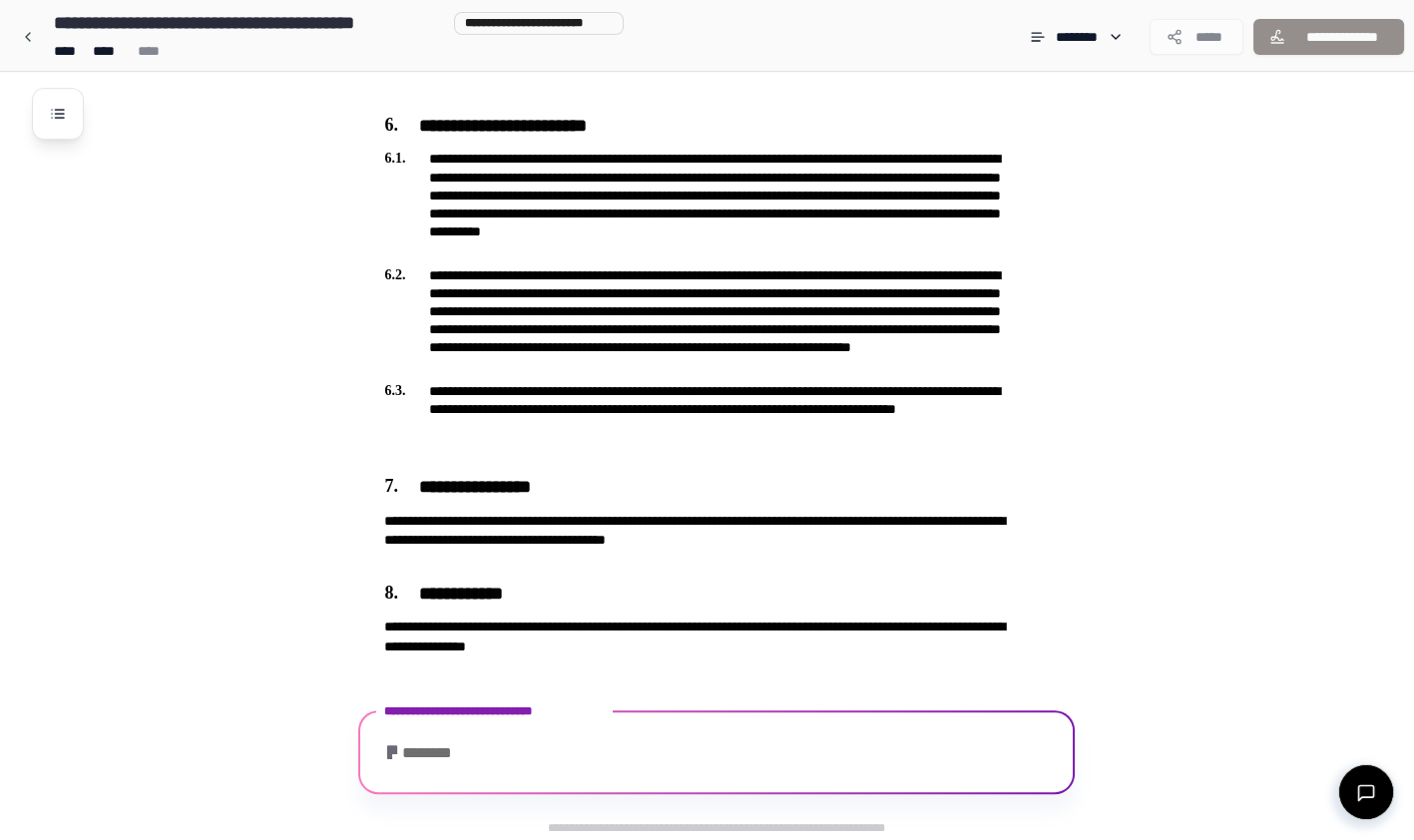 scroll, scrollTop: 1582, scrollLeft: 0, axis: vertical 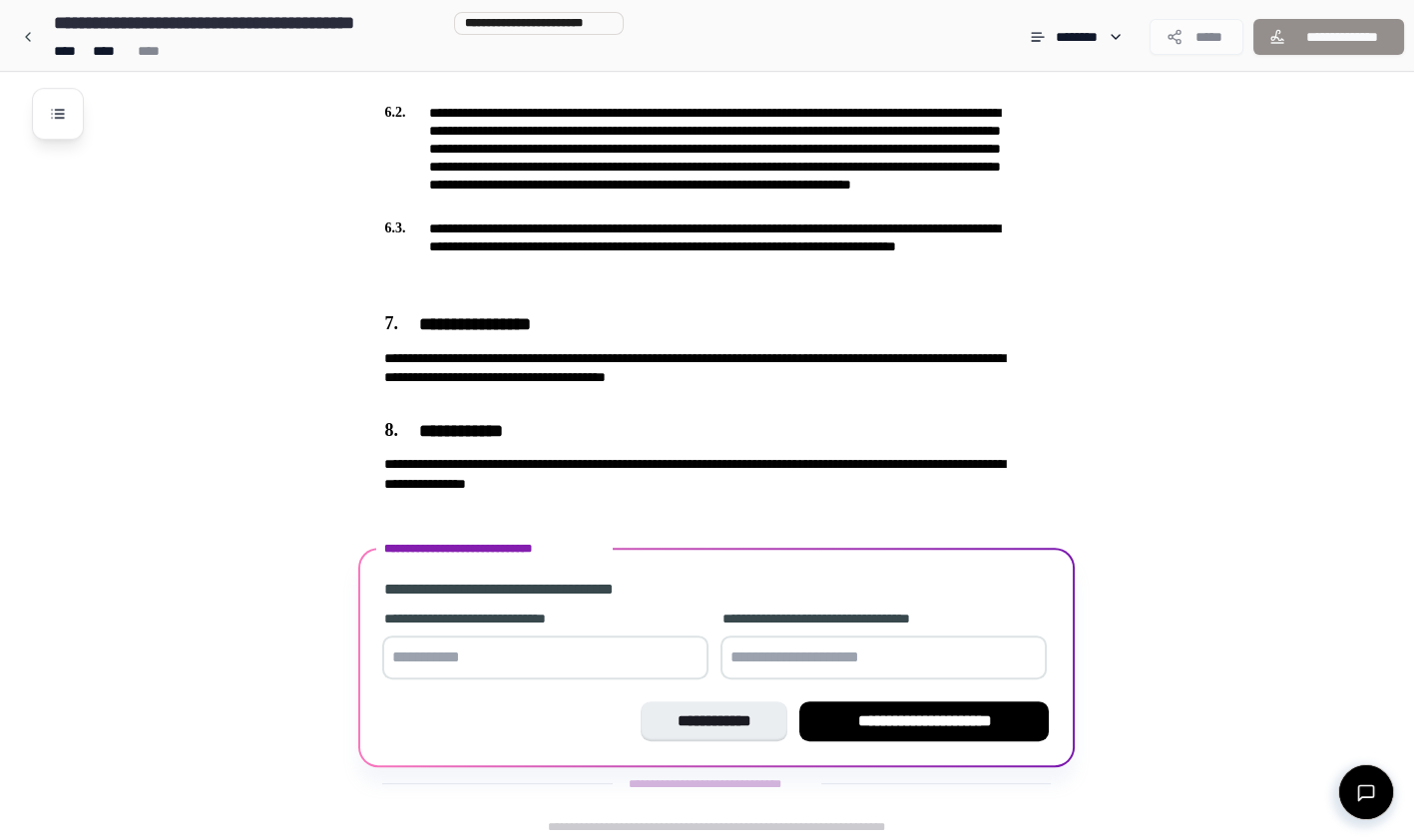 click at bounding box center (545, 657) 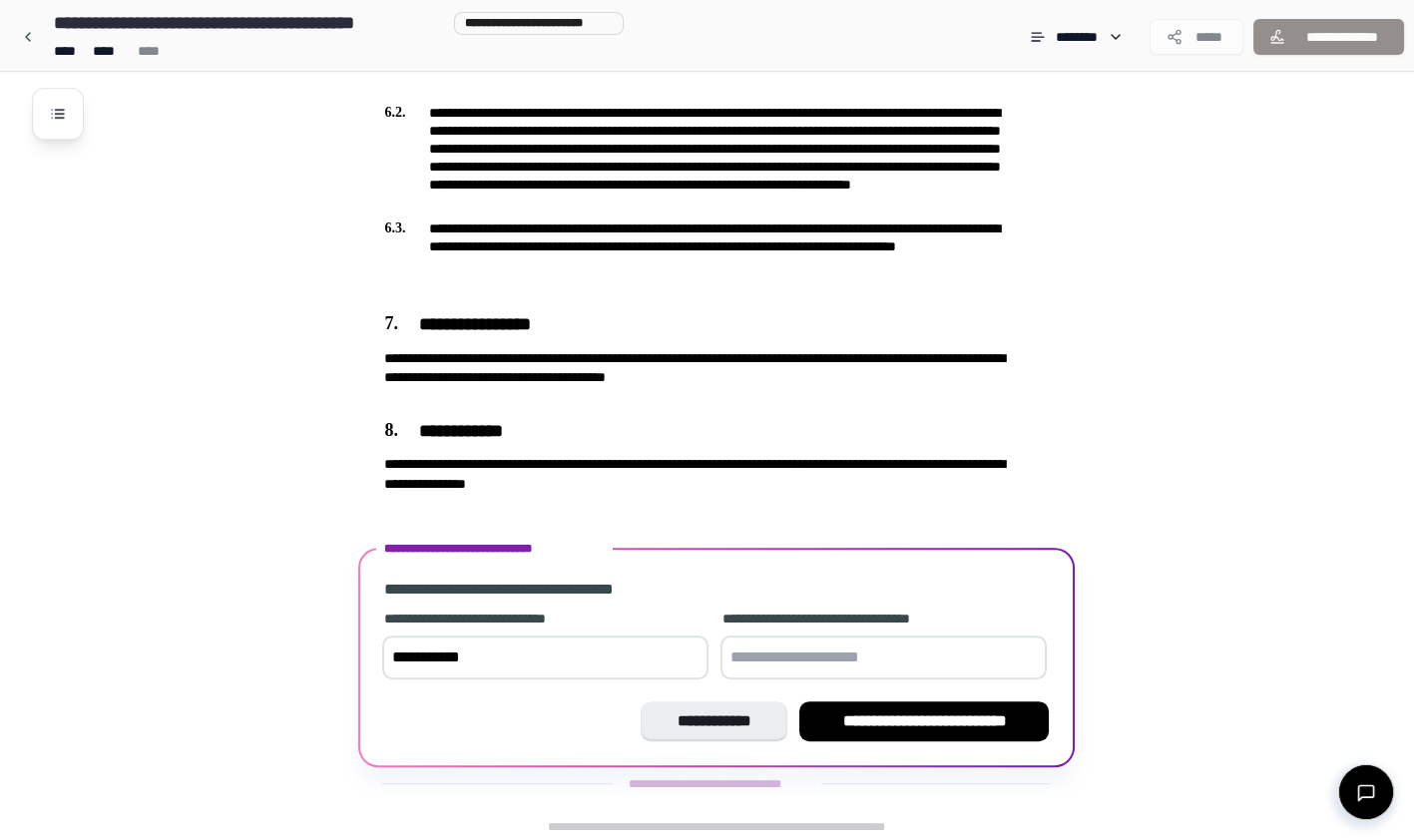 type on "**********" 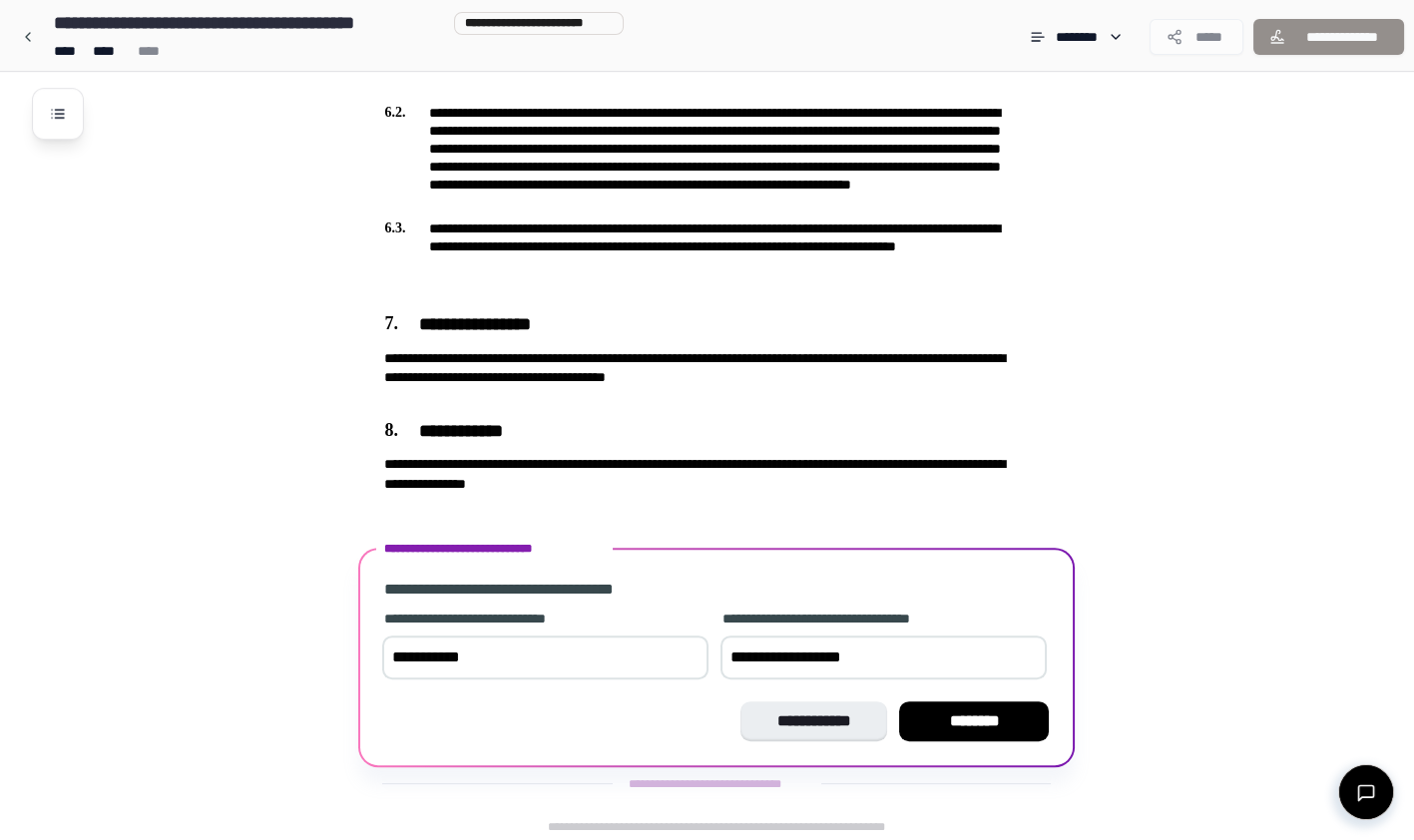 type on "**********" 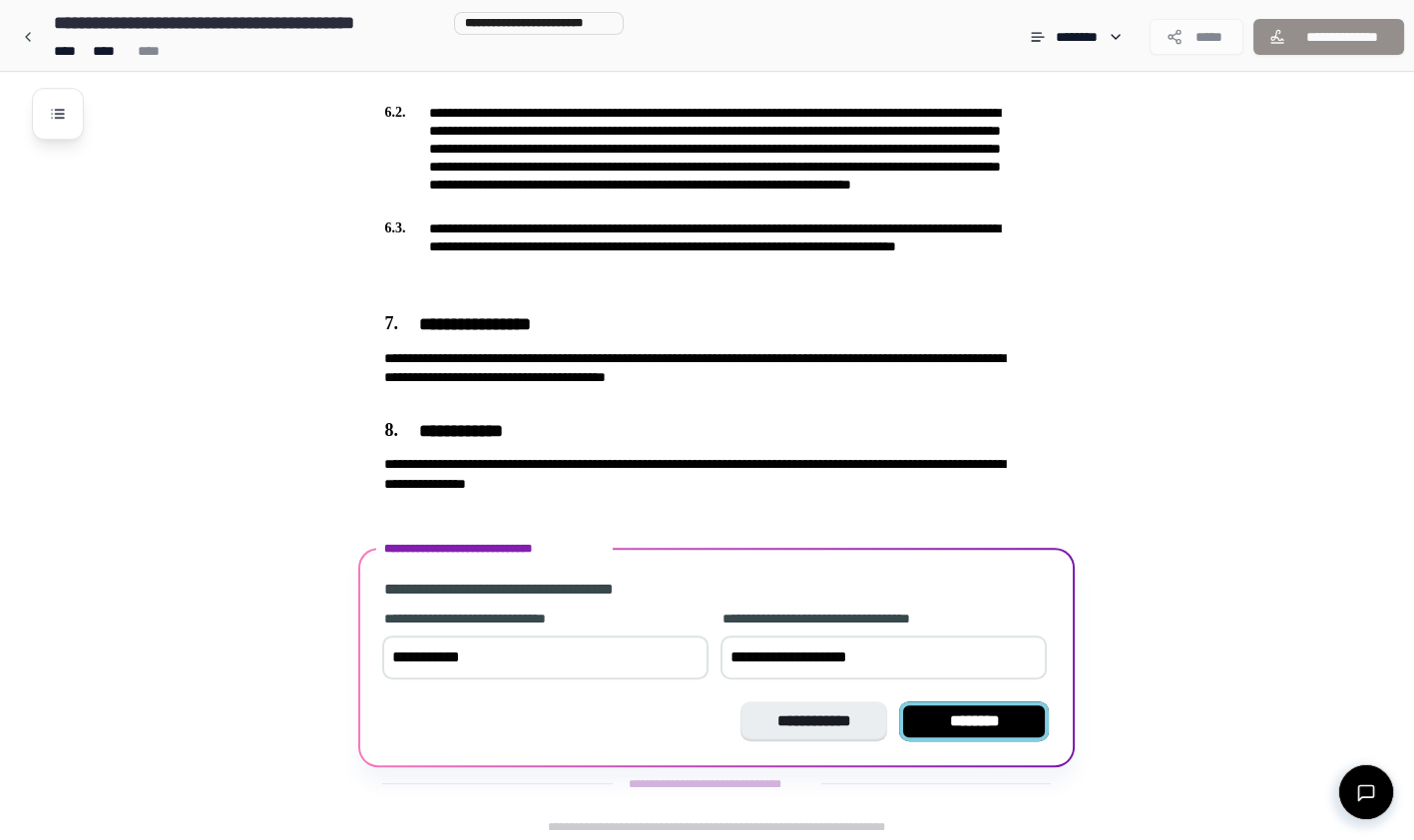 click on "********" at bounding box center (974, 721) 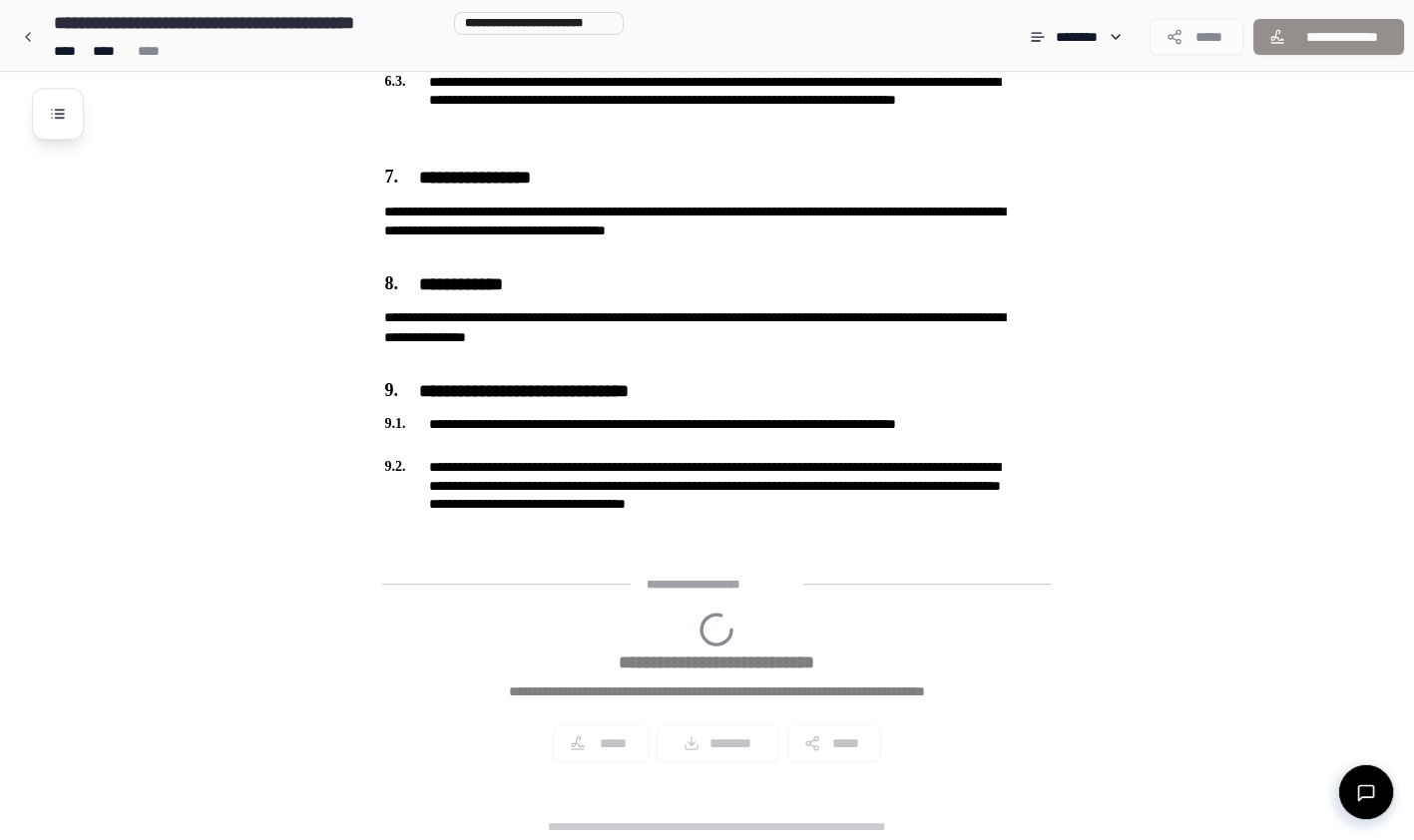 scroll, scrollTop: 1863, scrollLeft: 0, axis: vertical 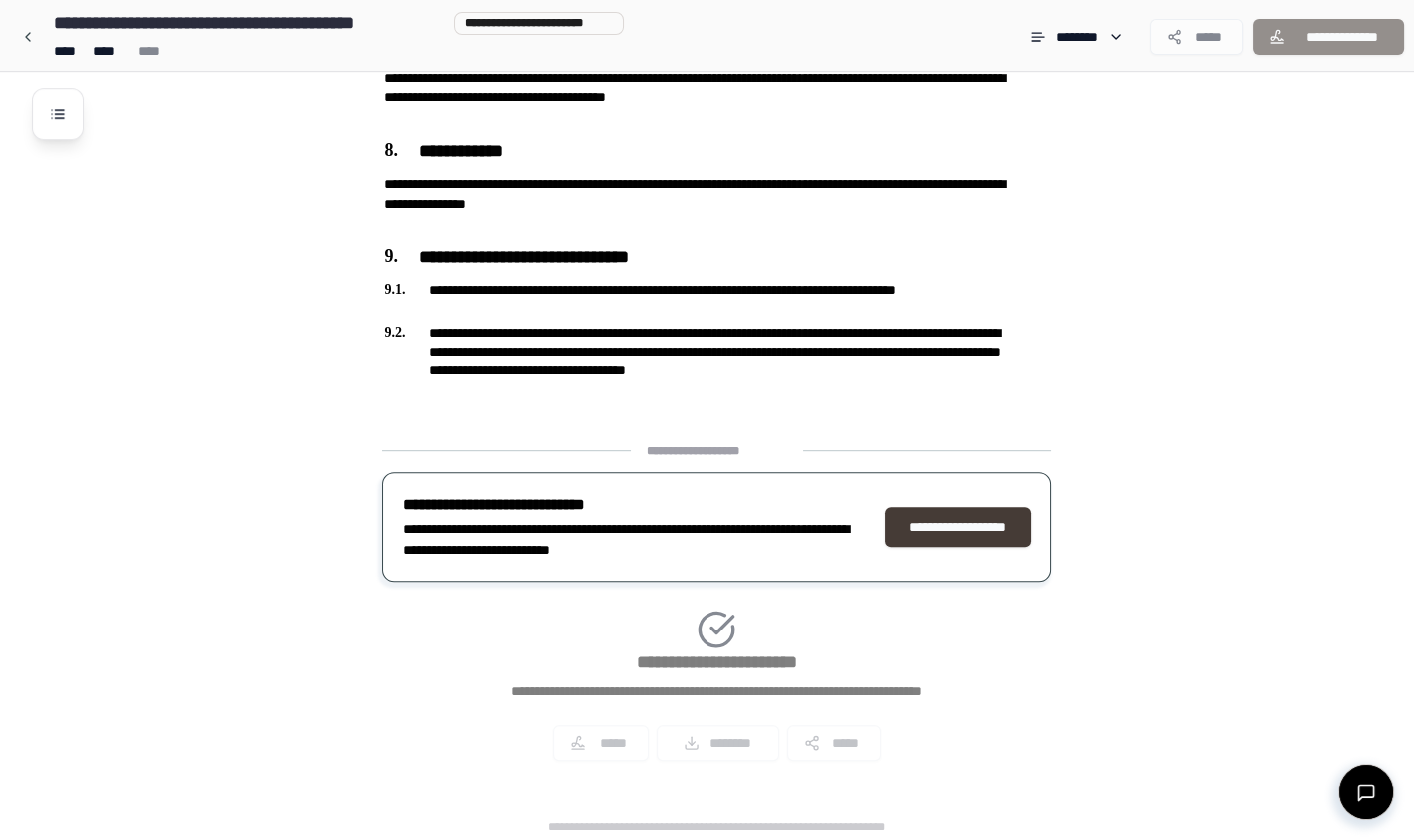 click on "**********" at bounding box center [958, 527] 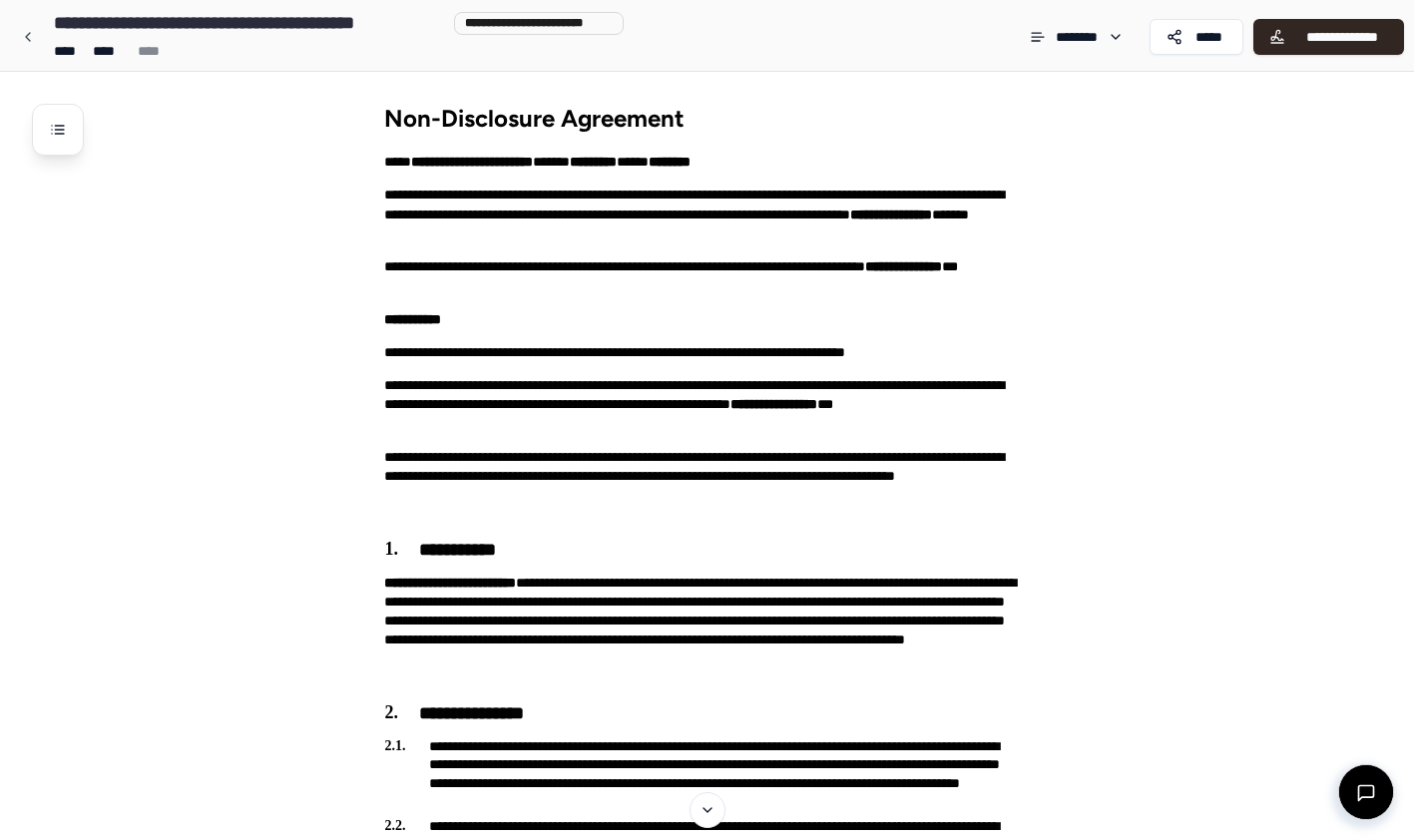 scroll, scrollTop: 0, scrollLeft: 0, axis: both 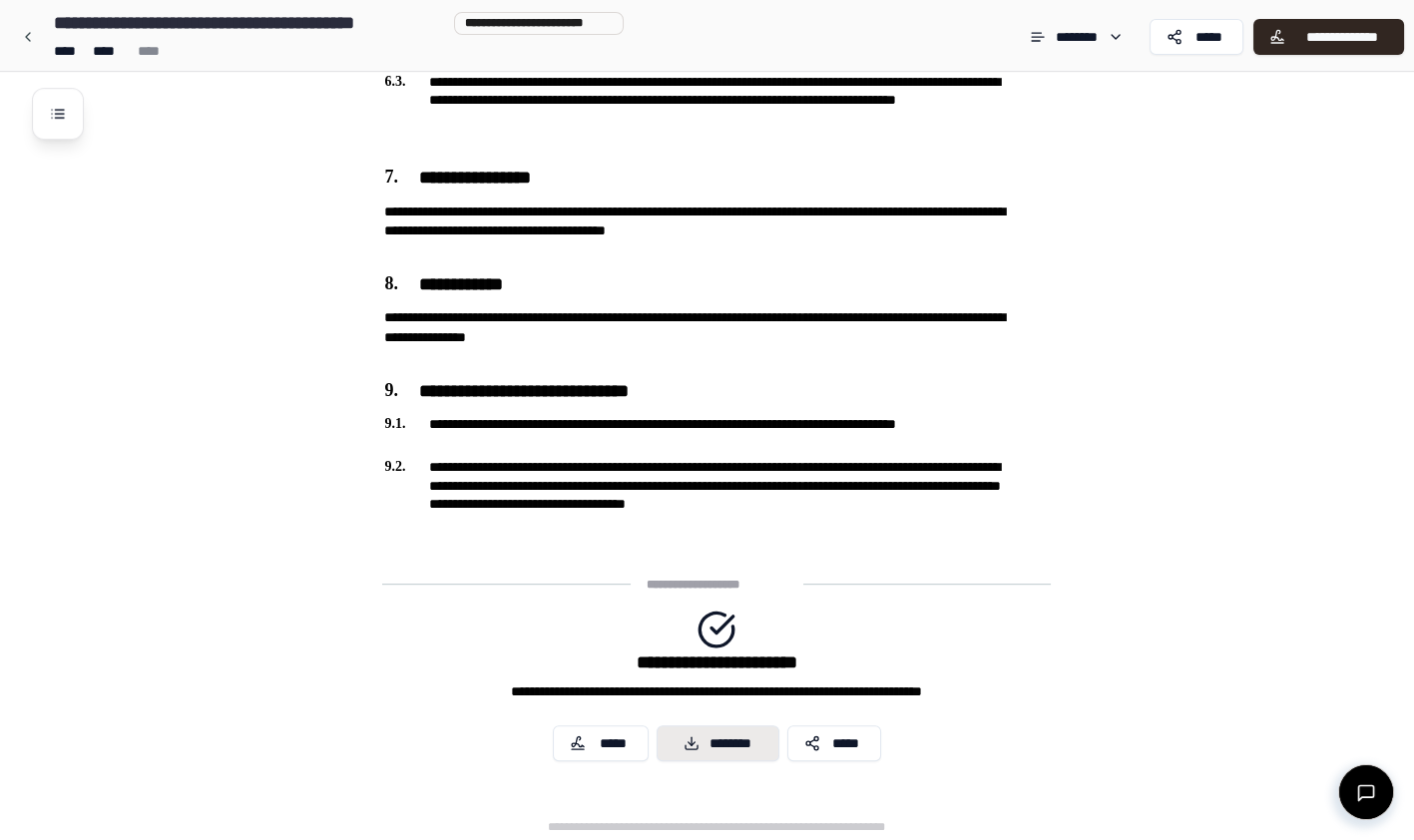 click on "********" at bounding box center [717, 743] 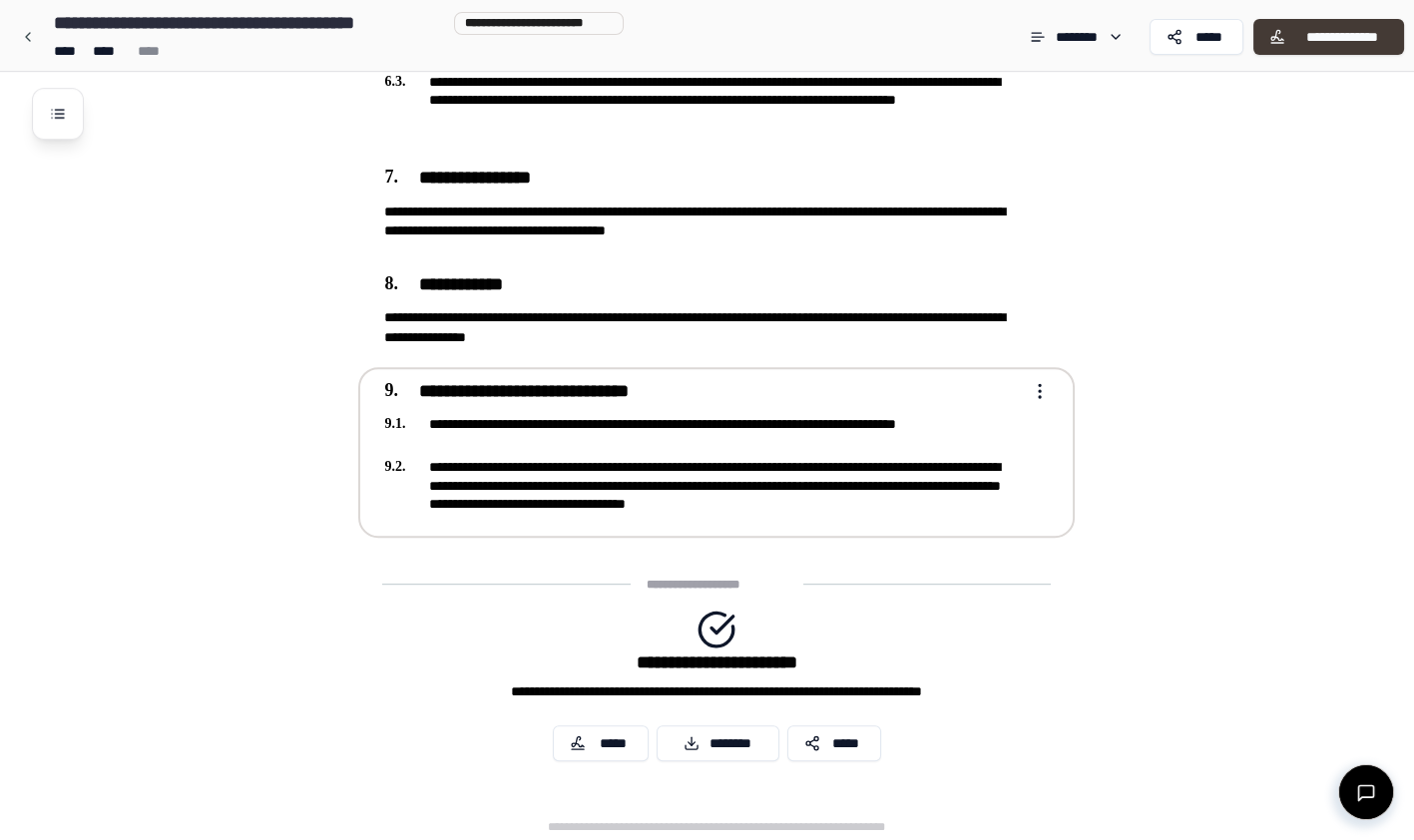 click on "**********" at bounding box center [1341, 37] 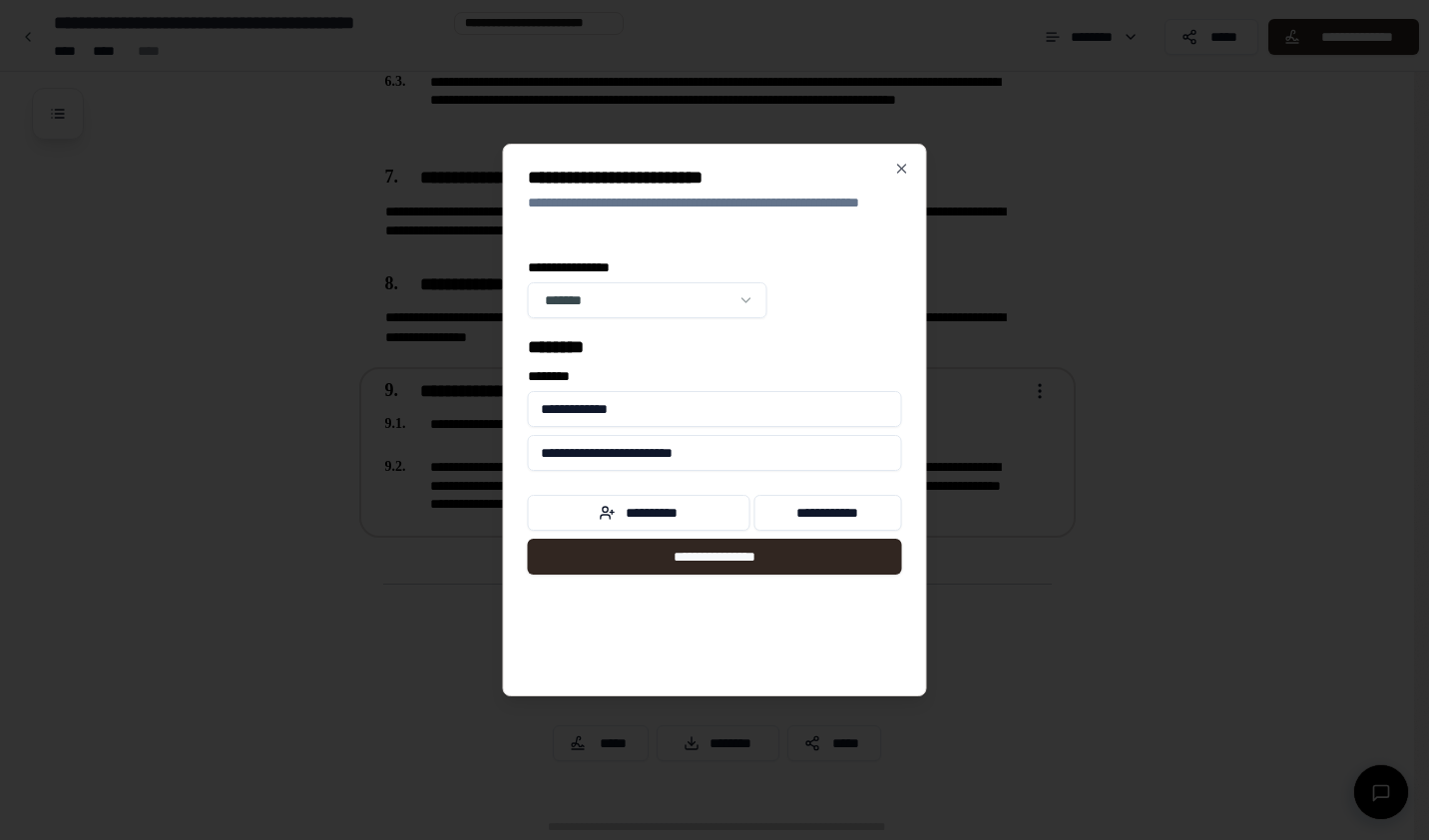 click on "**********" at bounding box center [707, -445] 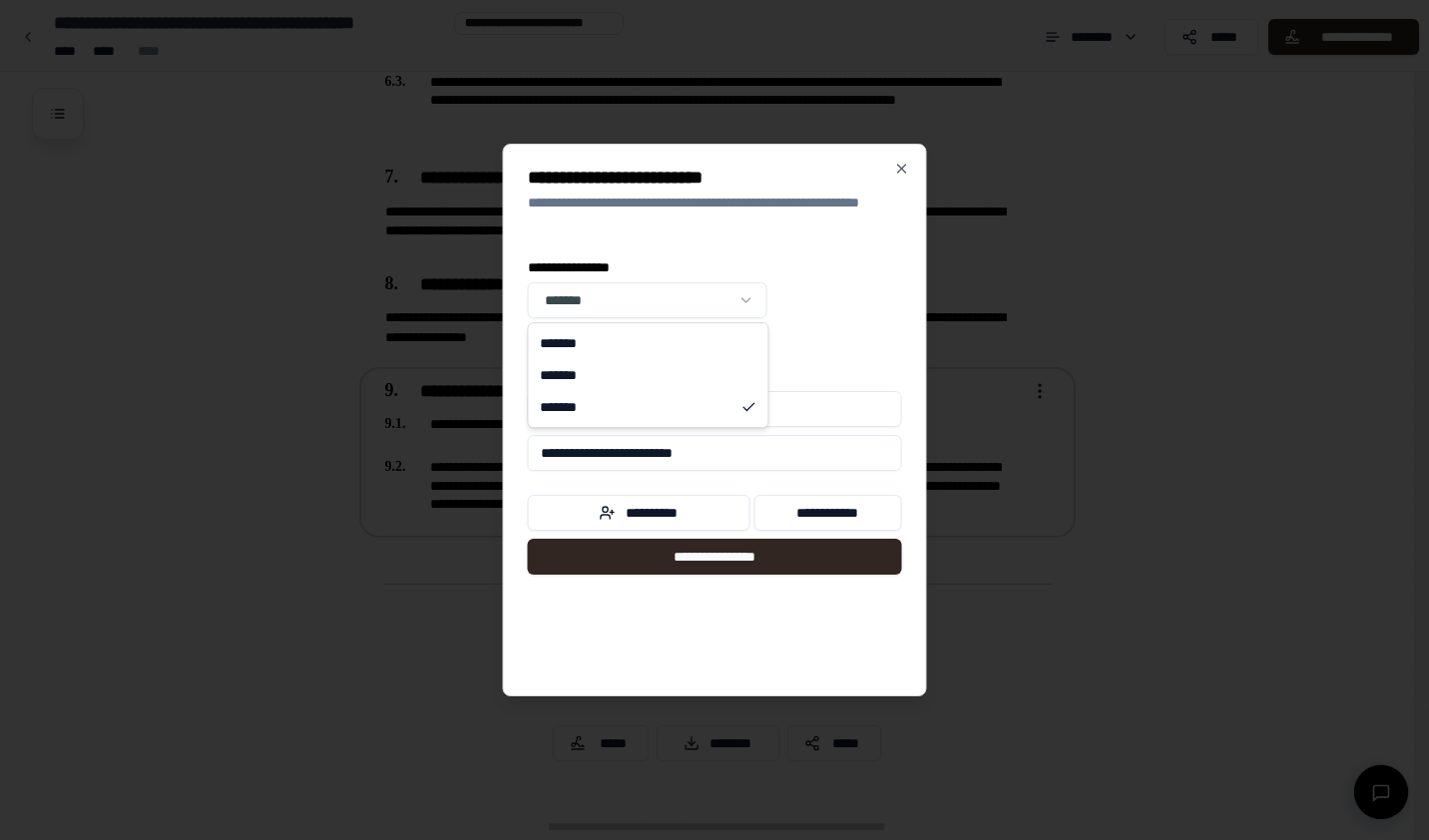 click on "**********" at bounding box center [707, -445] 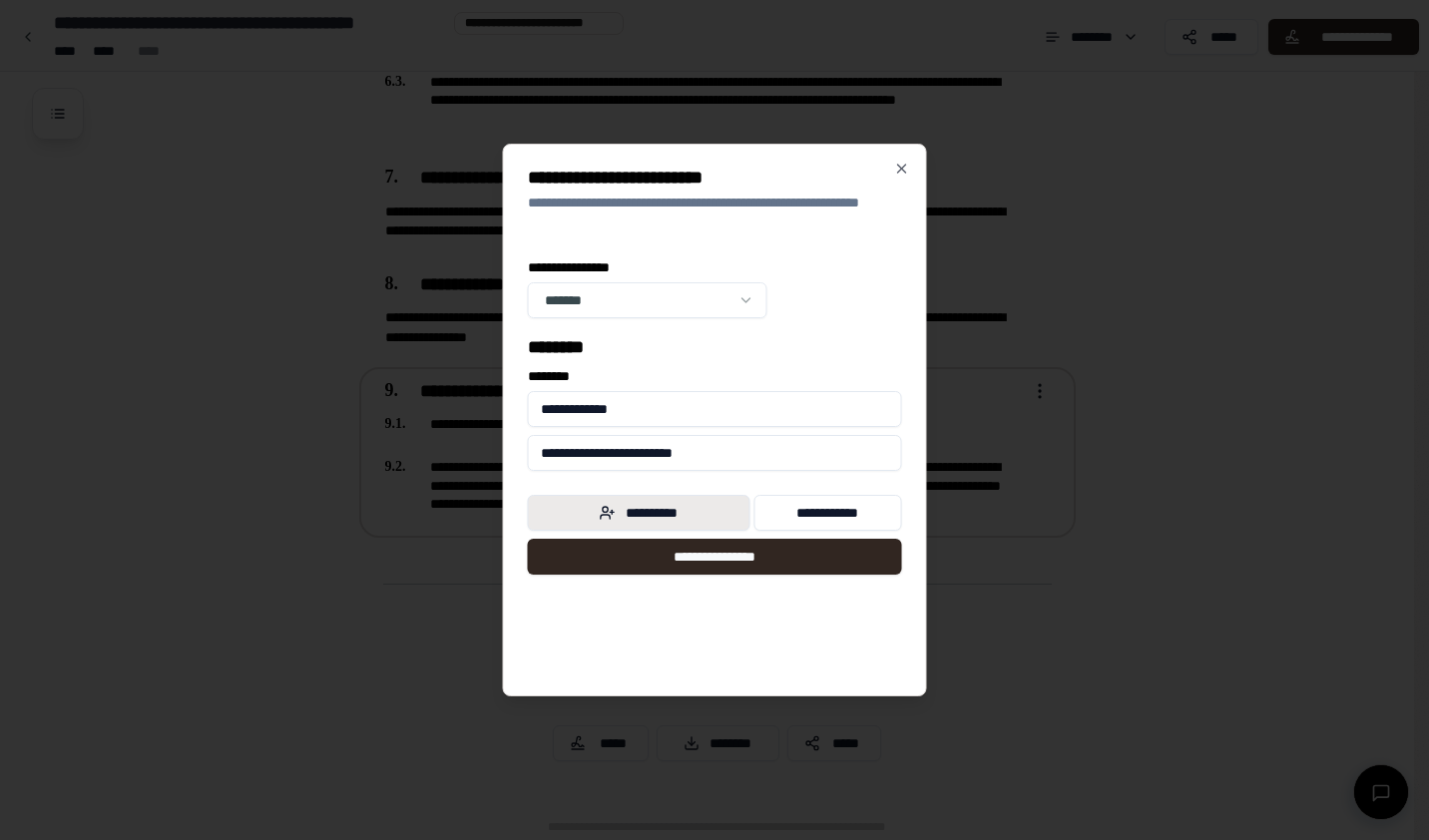 click on "**********" at bounding box center (639, 513) 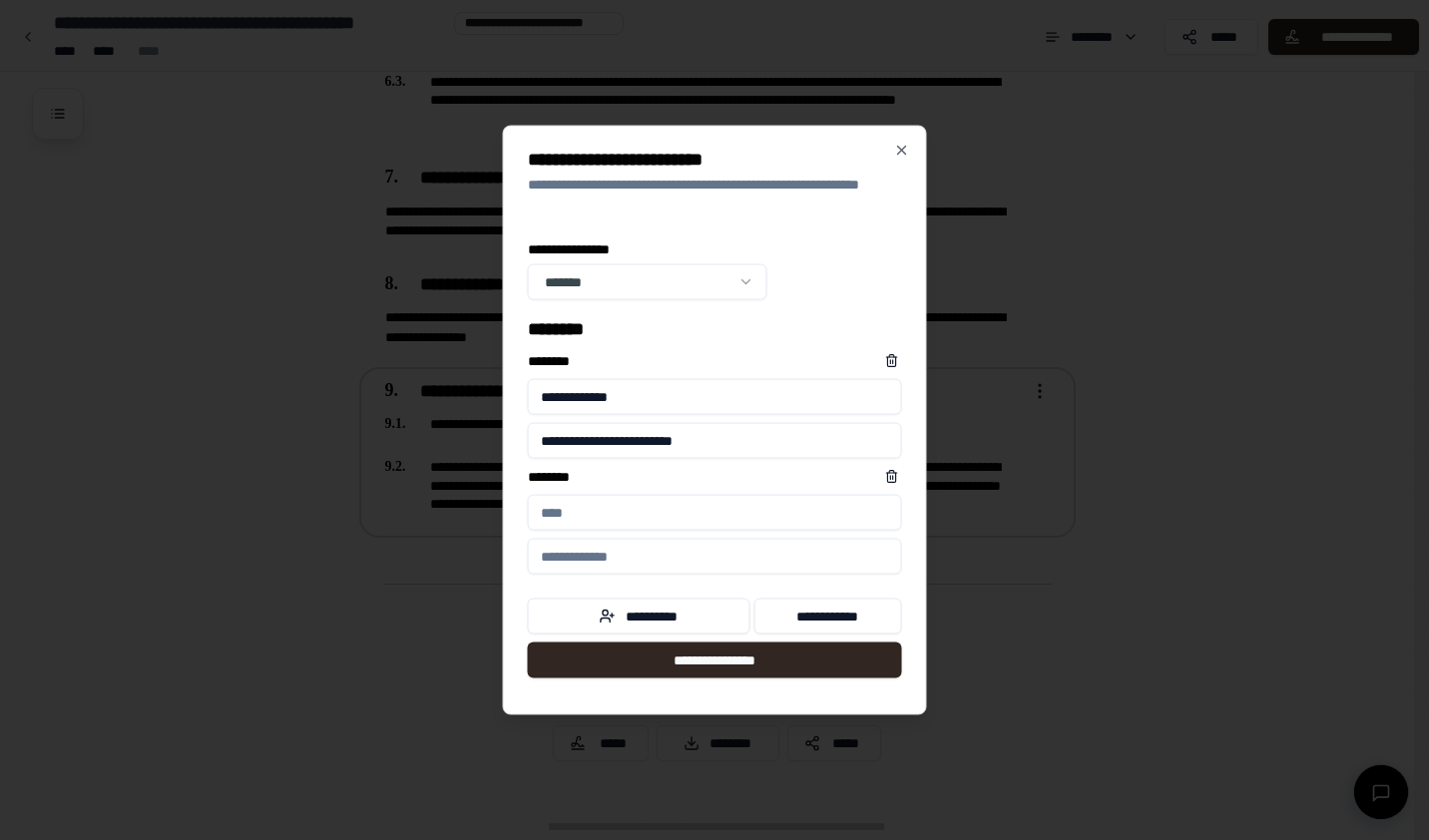 click on "******   *" at bounding box center [714, 513] 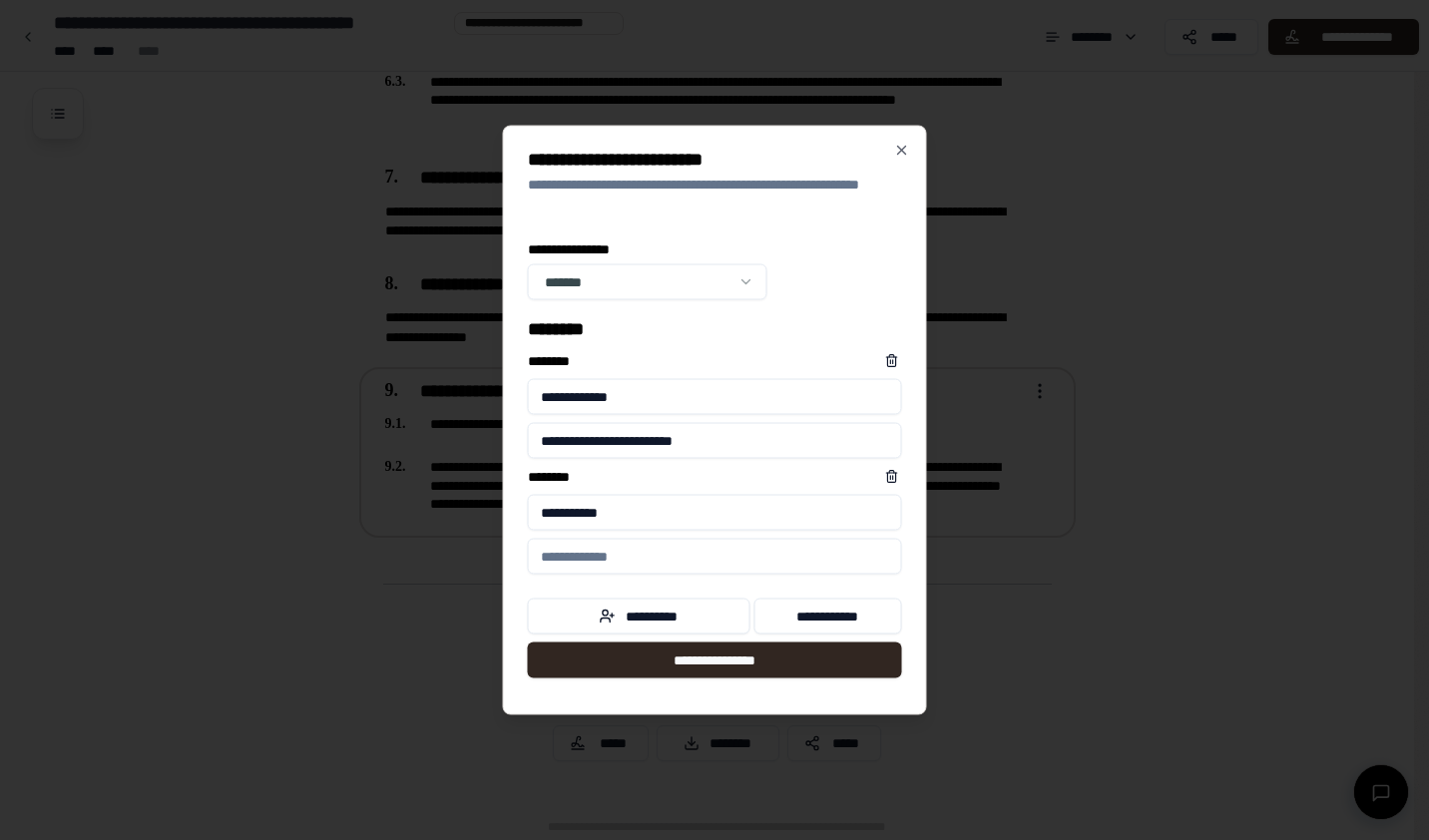 type on "**********" 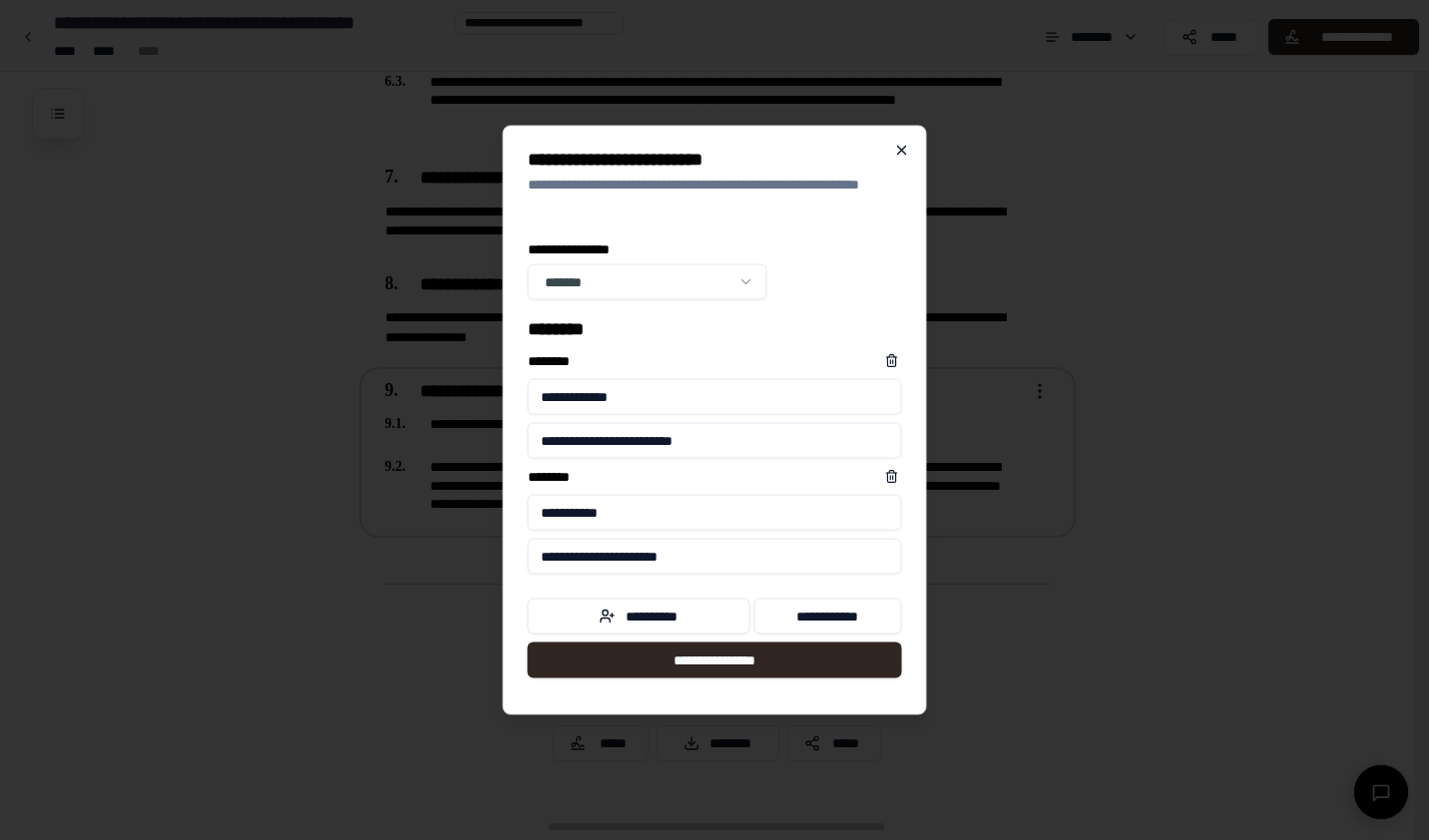 type on "**********" 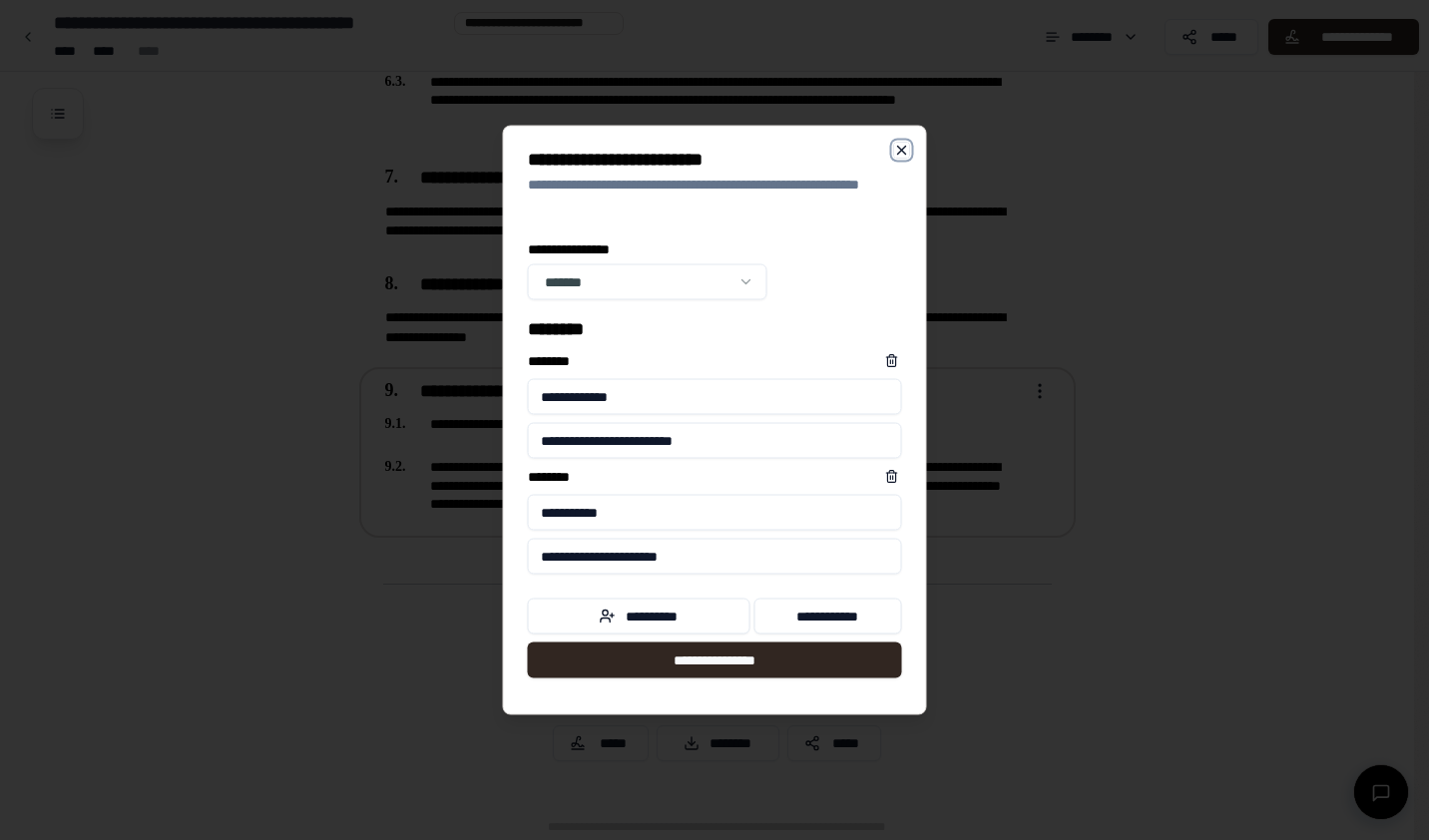click 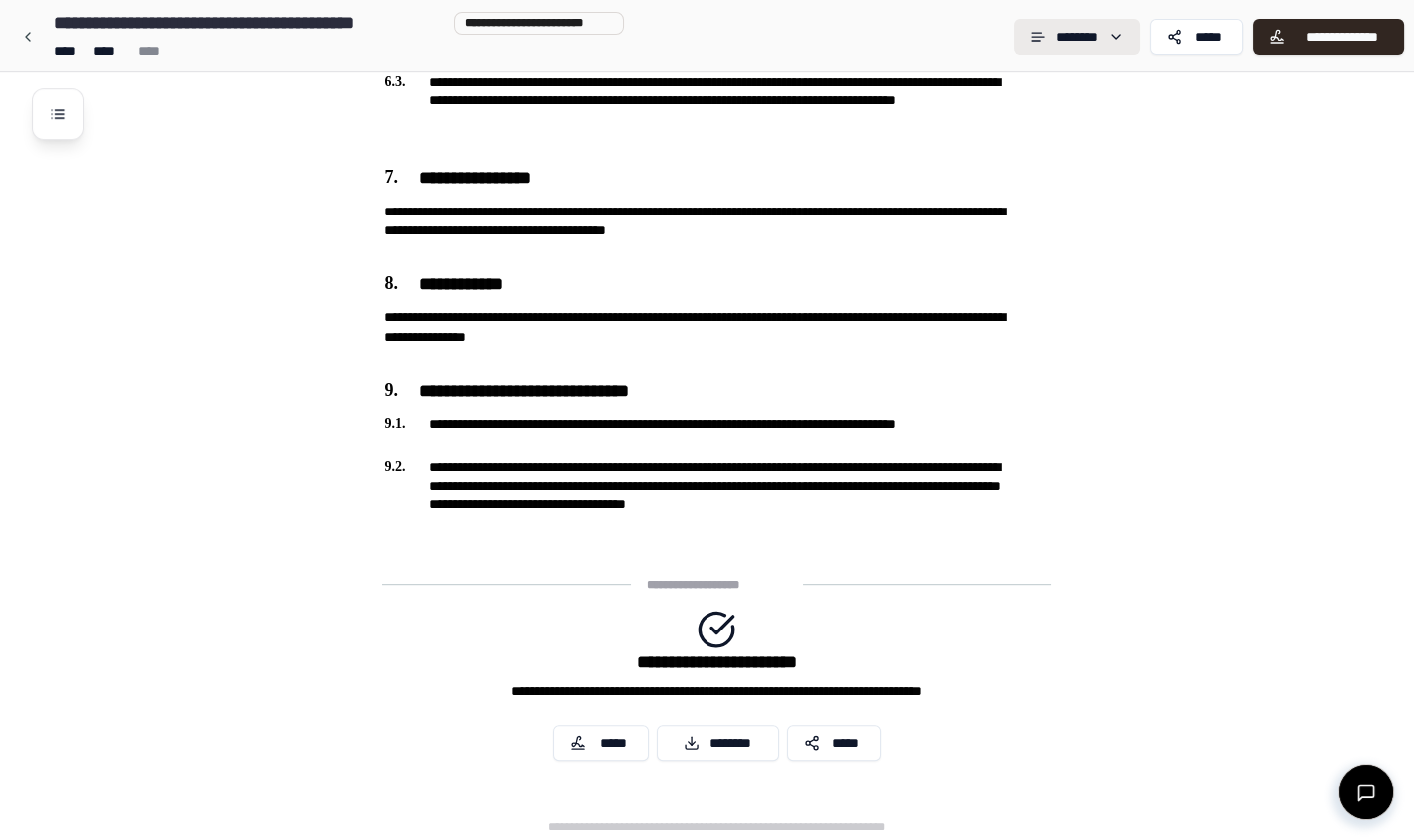 click on "**********" at bounding box center [707, -445] 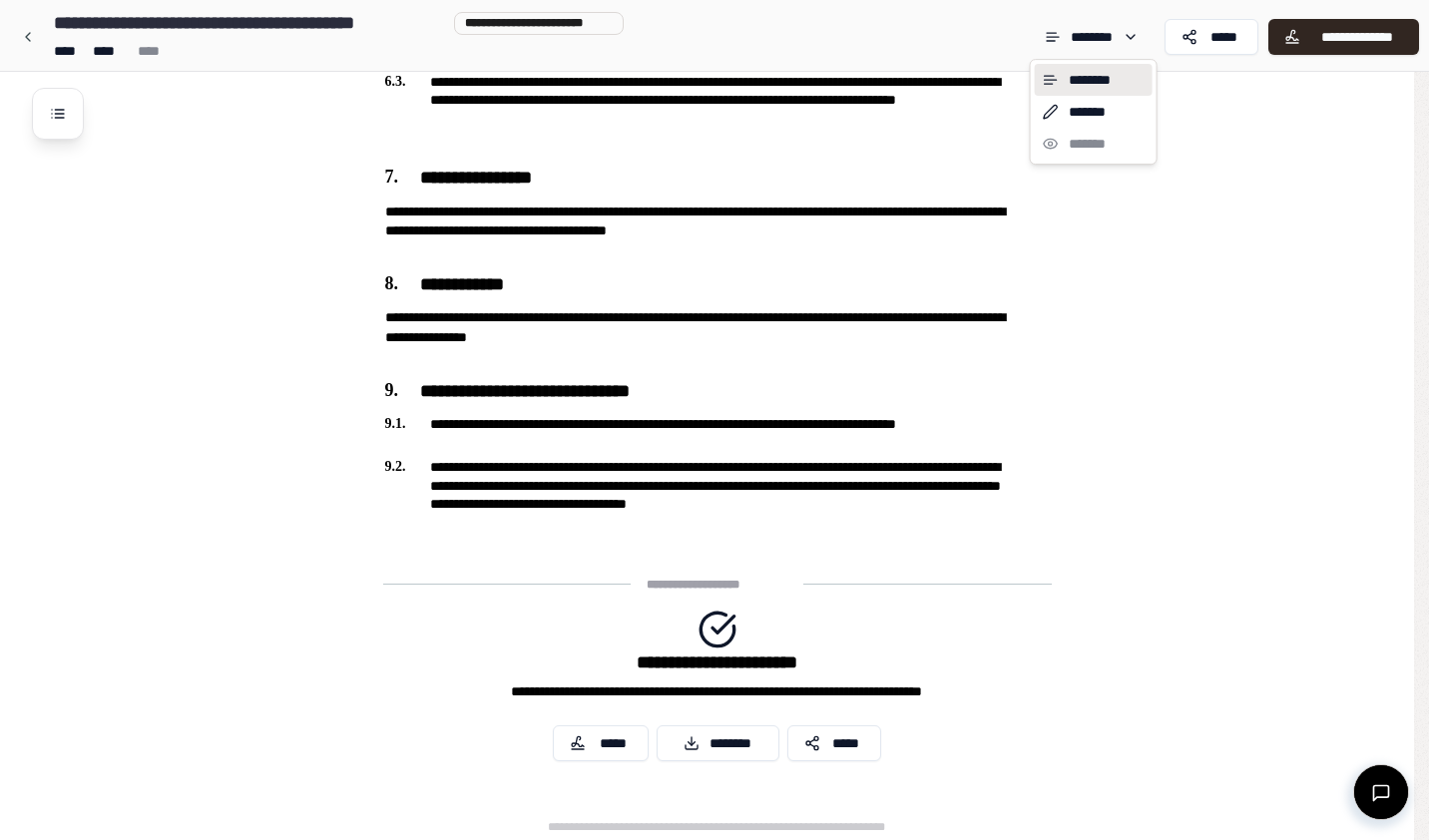 click on "**********" at bounding box center (714, -445) 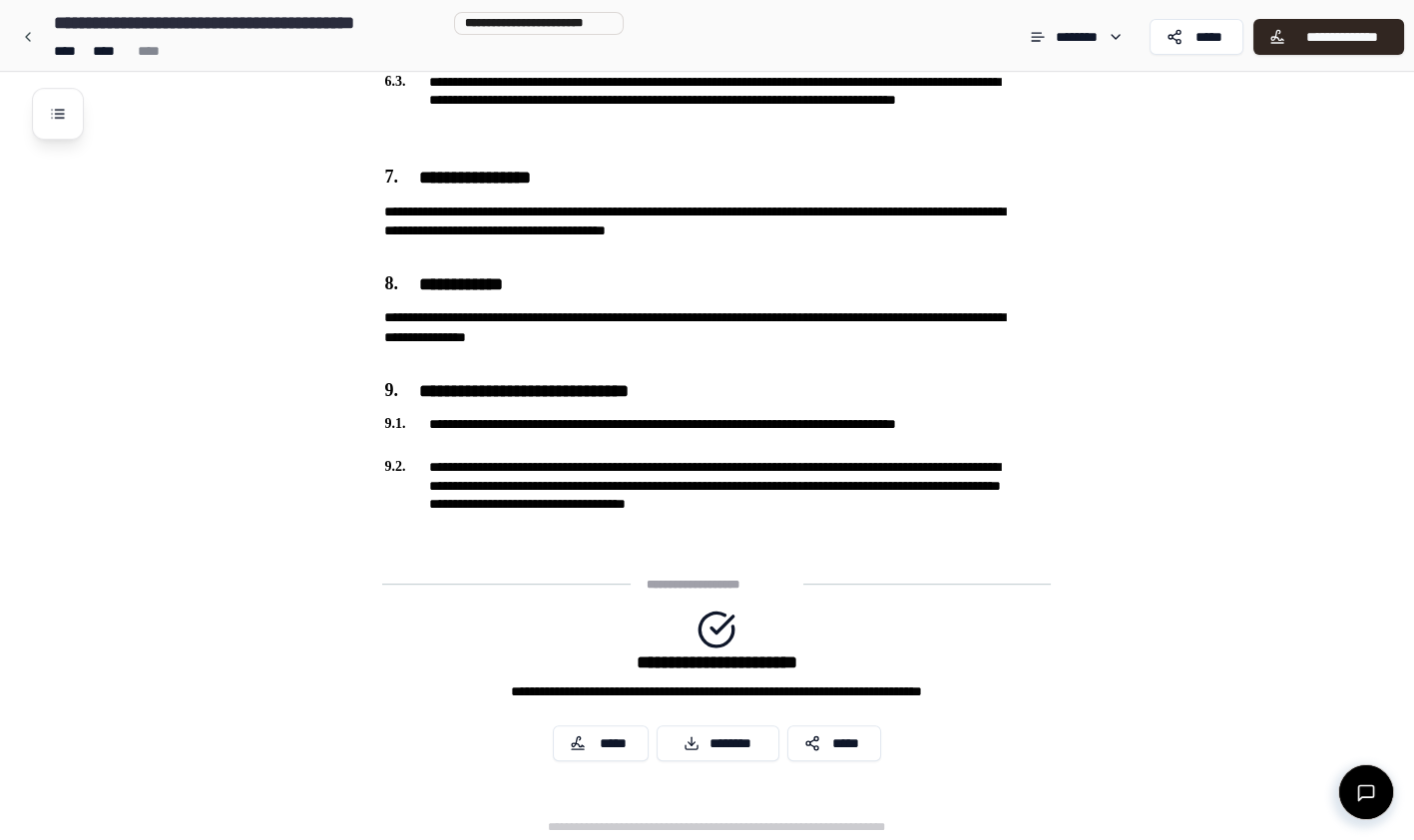 click at bounding box center (28, 37) 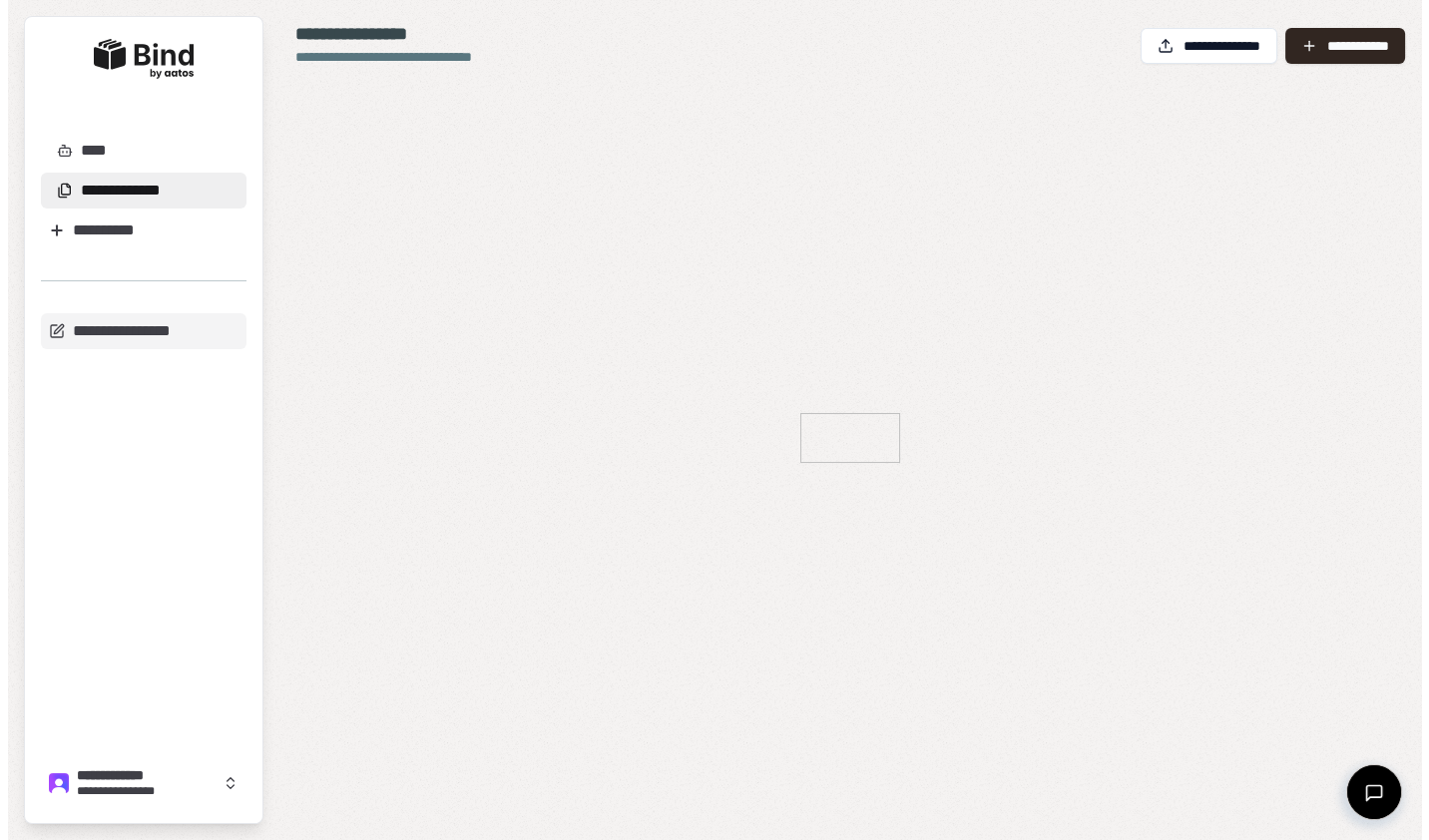 scroll, scrollTop: 0, scrollLeft: 0, axis: both 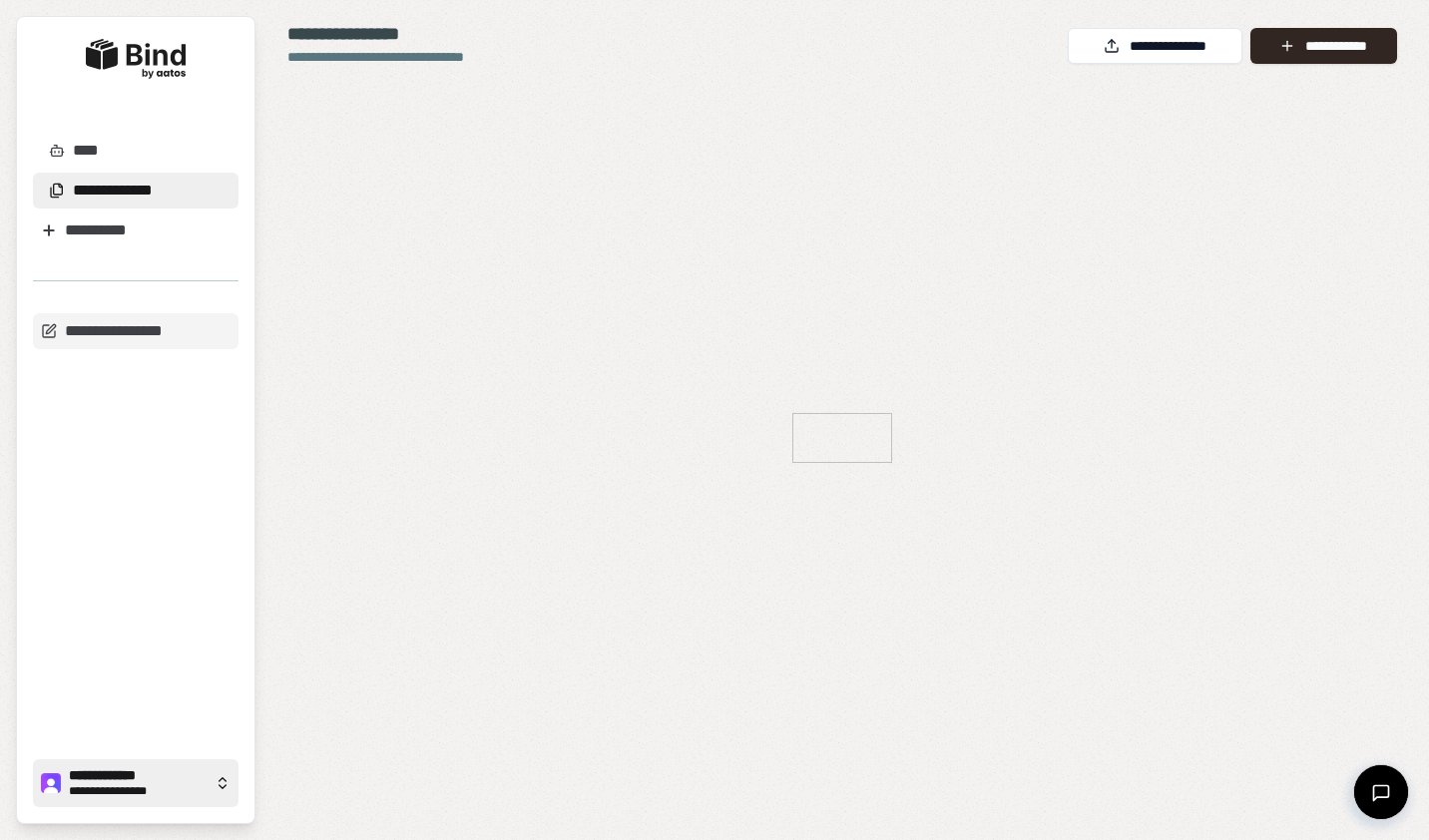 click on "**********" at bounding box center [138, 776] 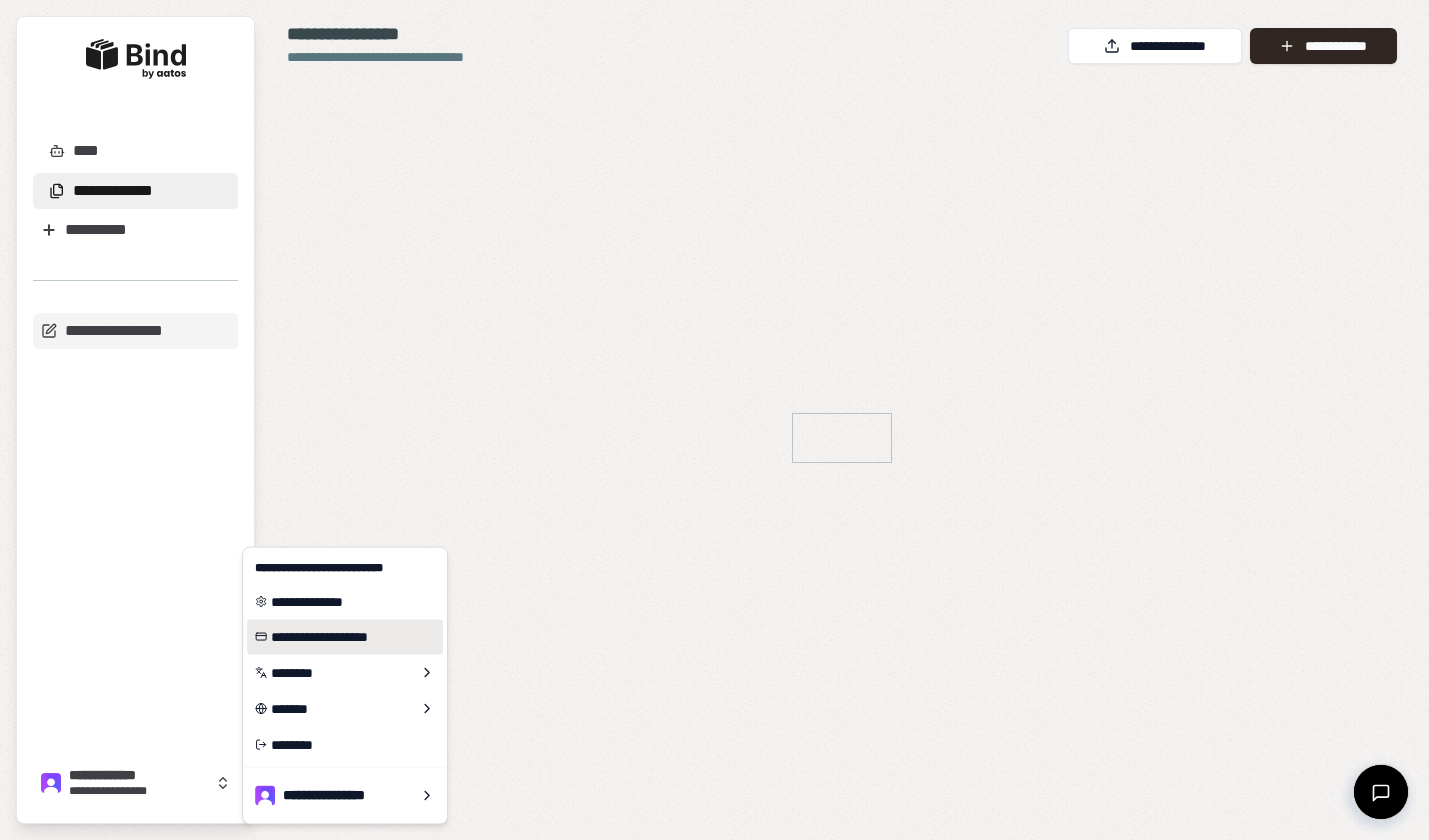 click on "**********" at bounding box center [345, 637] 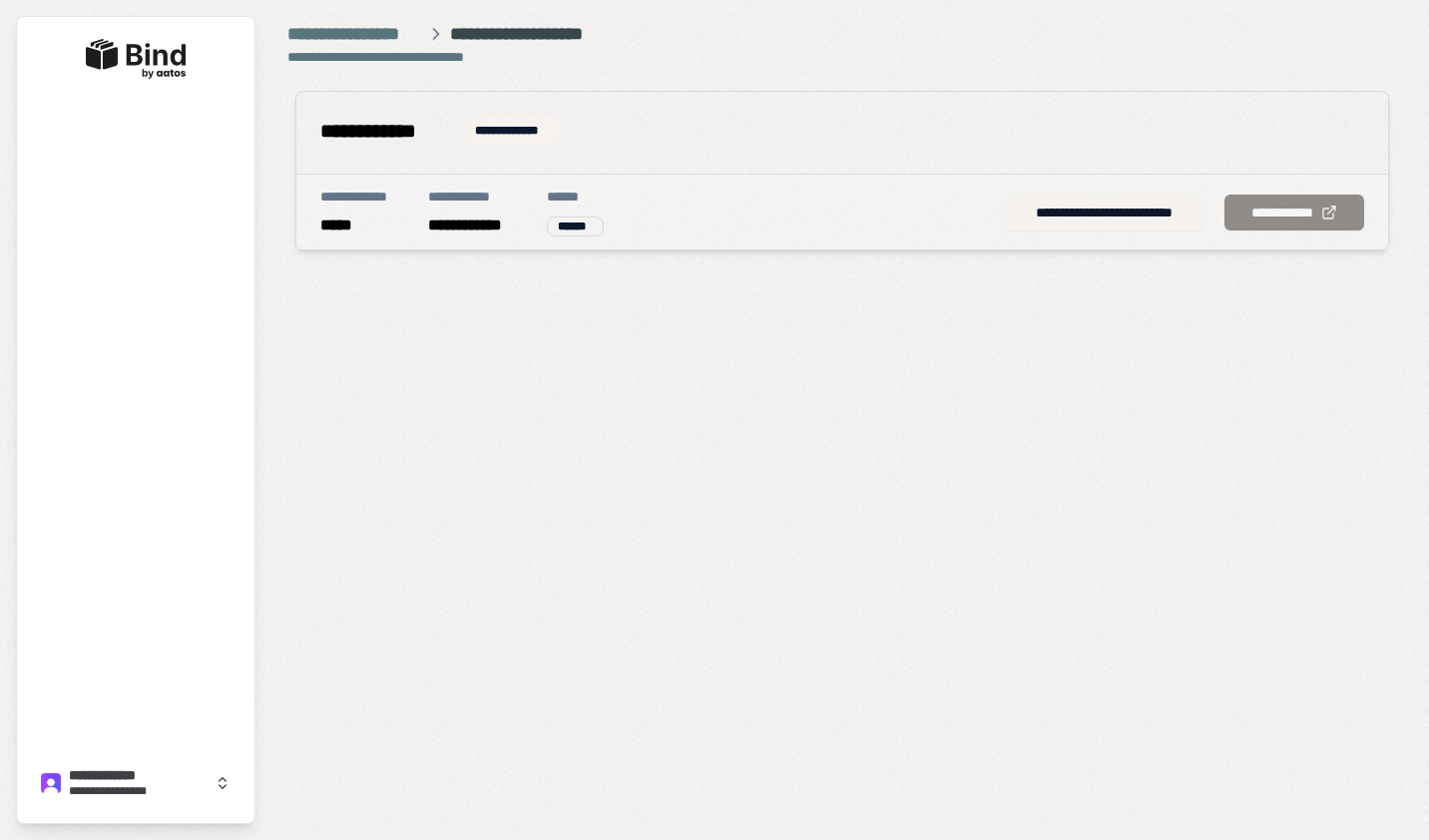 click on "**********" at bounding box center [1104, 212] 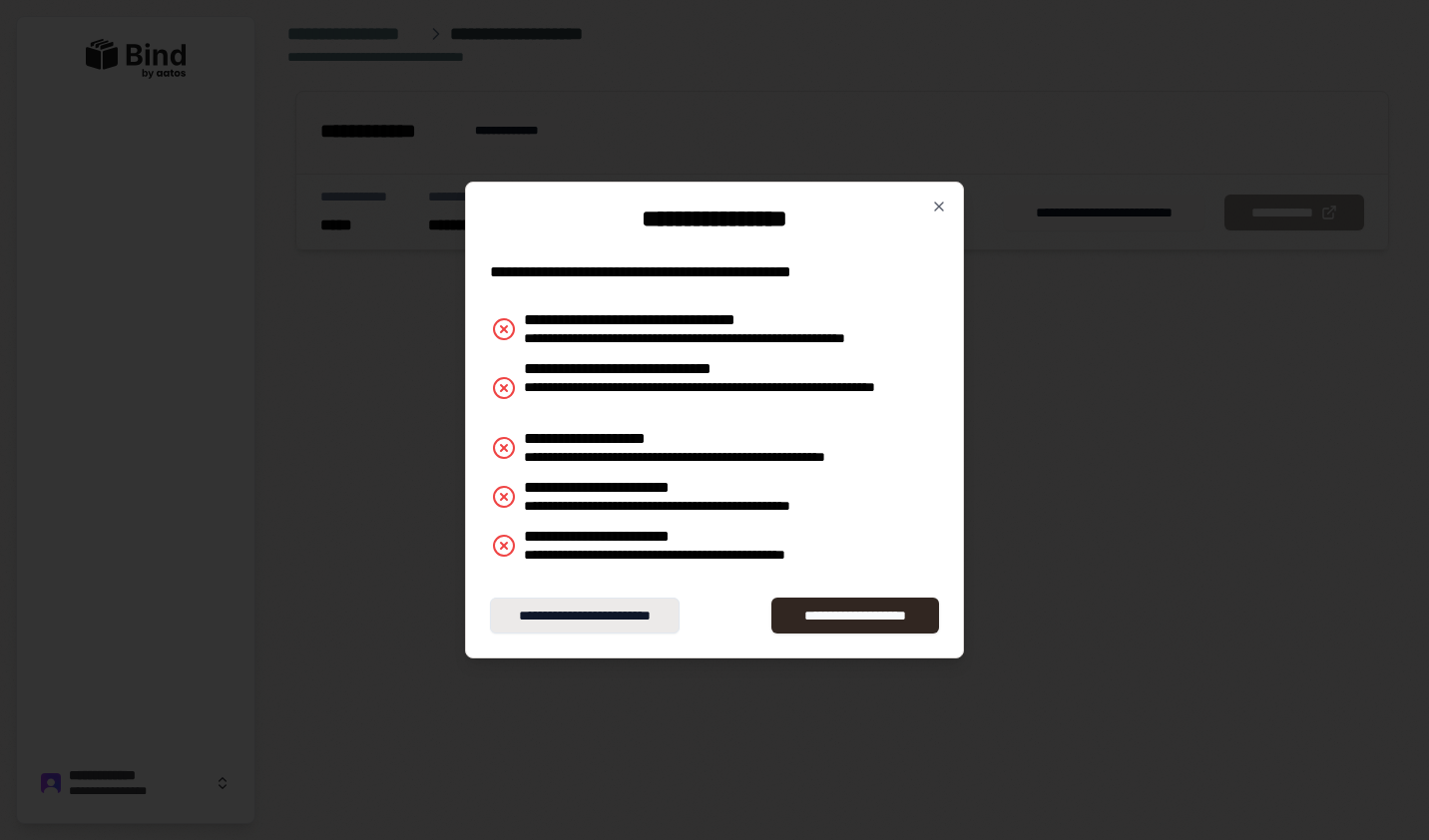 click on "**********" at bounding box center (585, 616) 